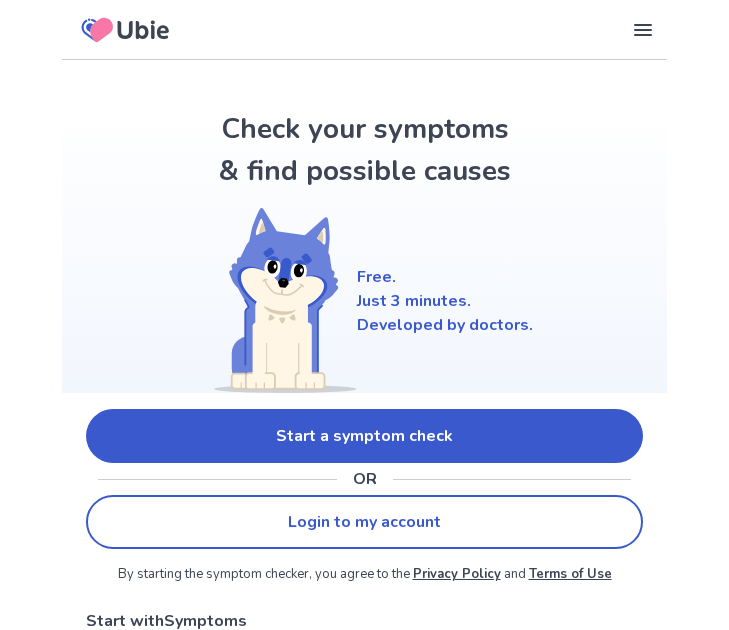 scroll, scrollTop: 0, scrollLeft: 0, axis: both 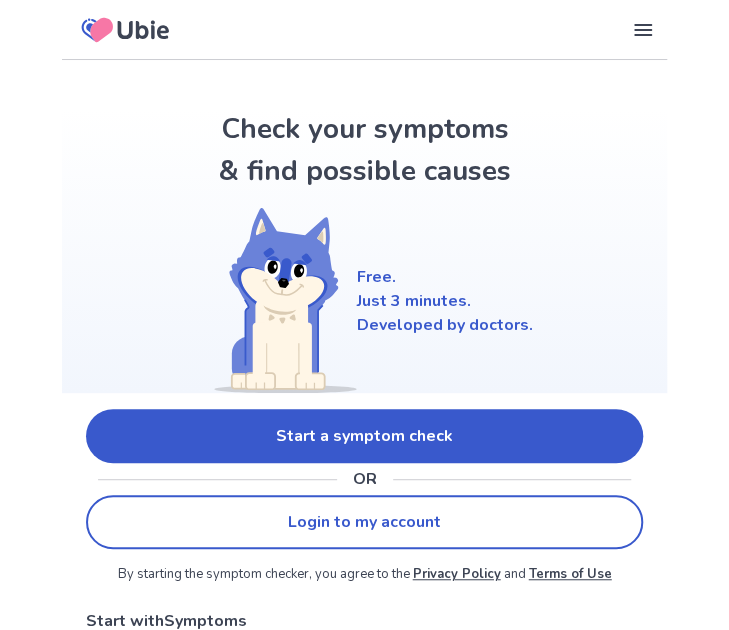 click on "Start a symptom check" at bounding box center [364, 436] 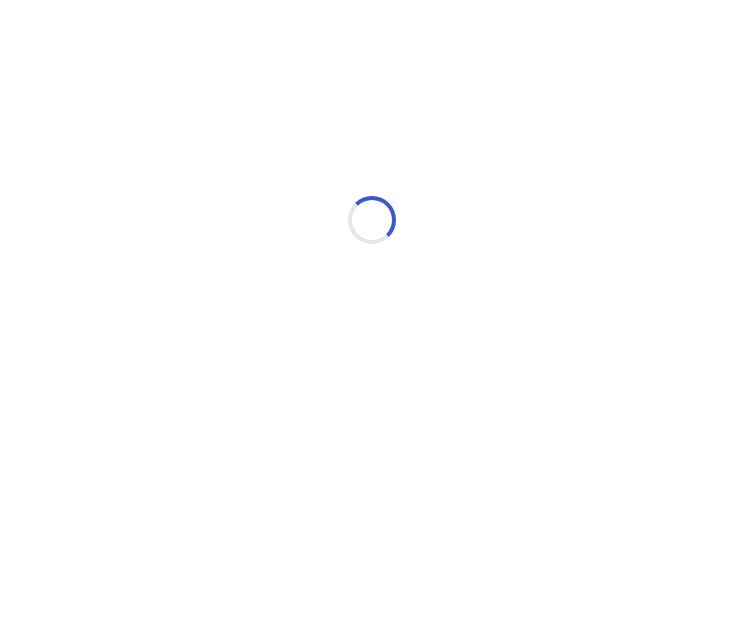 scroll, scrollTop: 0, scrollLeft: 0, axis: both 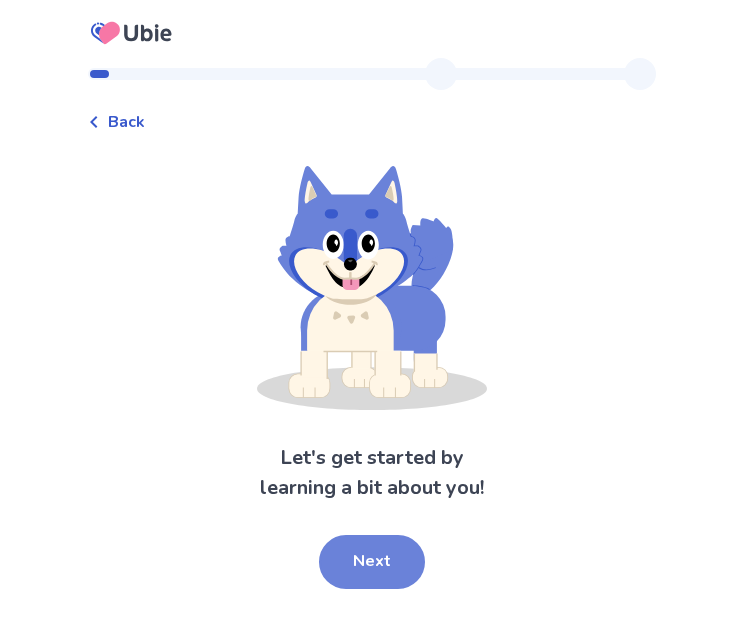 click on "Next" at bounding box center [372, 562] 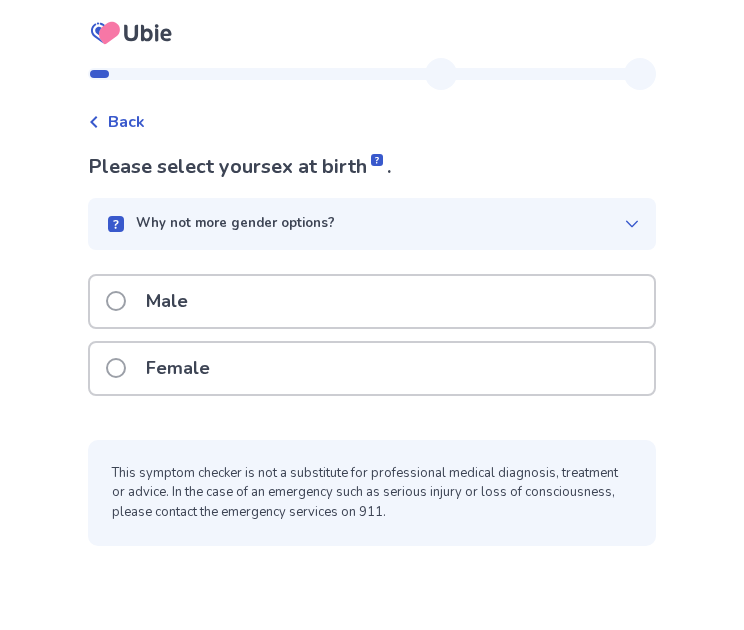 click on "Male" at bounding box center (372, 301) 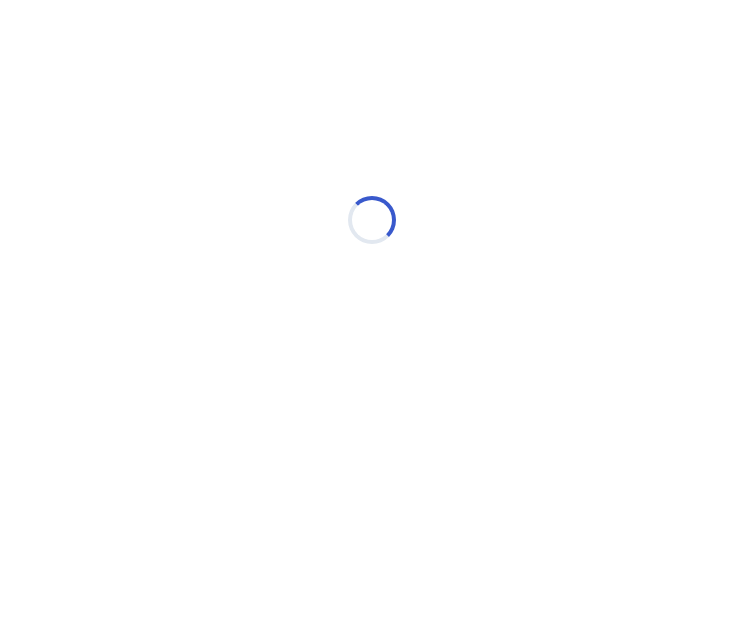 click on "Loading..." at bounding box center [372, 220] 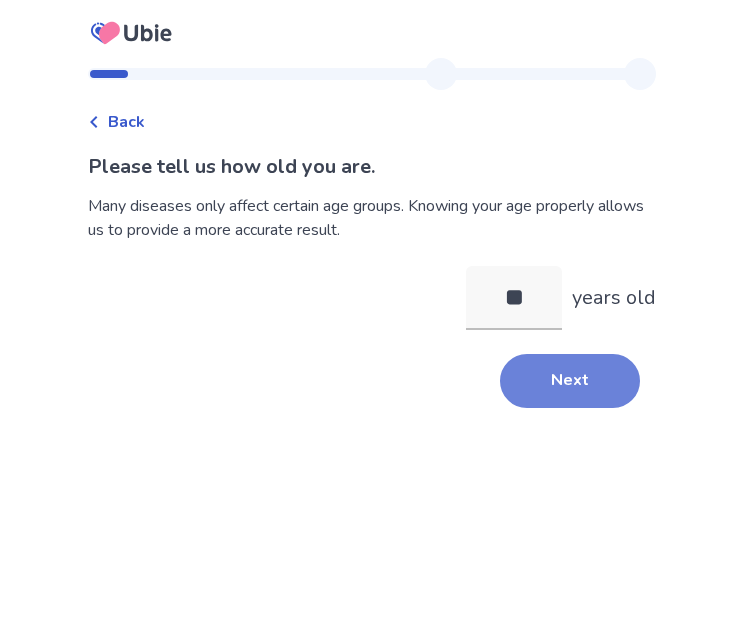 type on "**" 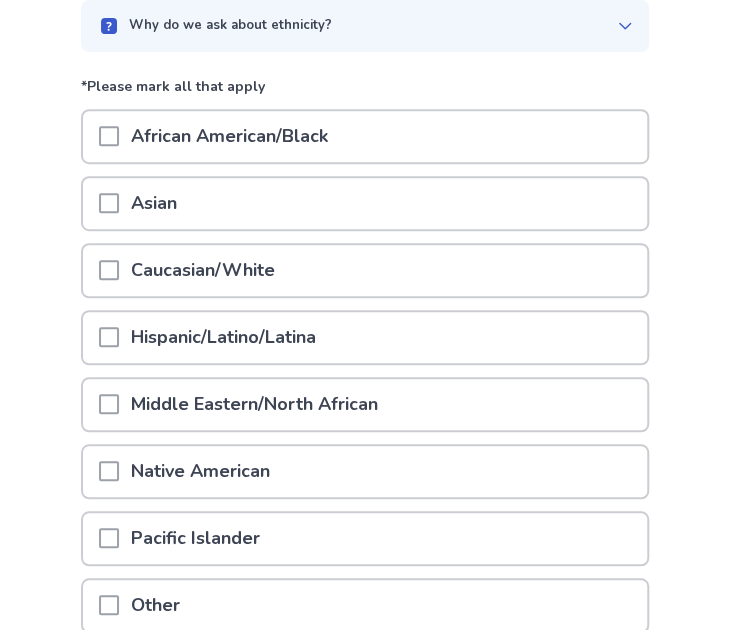 scroll, scrollTop: 178, scrollLeft: 0, axis: vertical 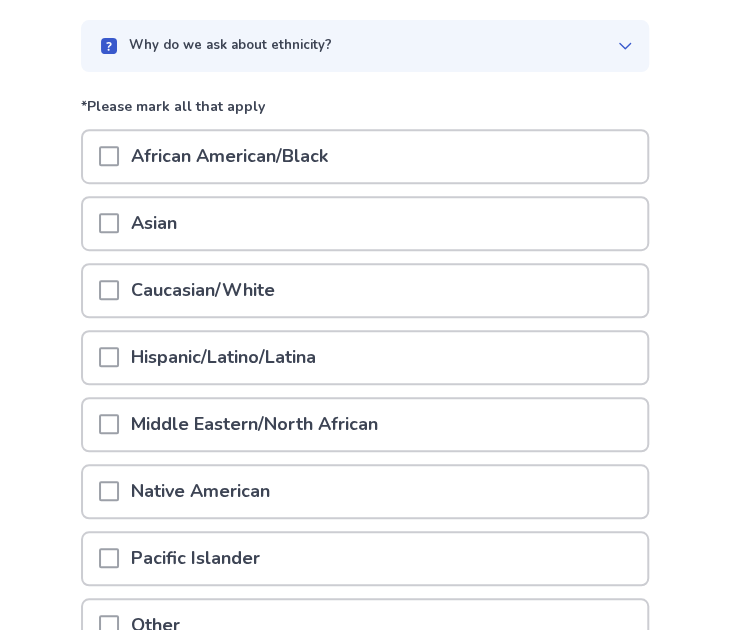 click on "Caucasian/White" at bounding box center [365, 290] 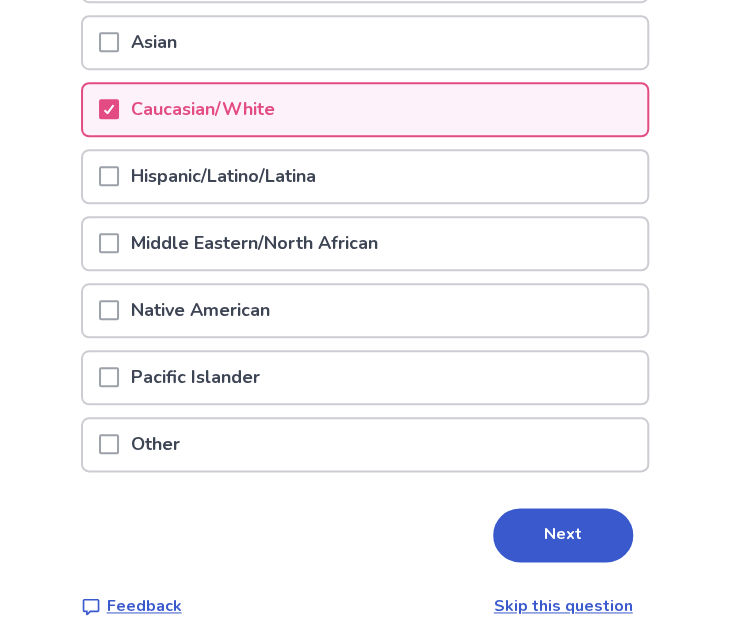 scroll, scrollTop: 378, scrollLeft: 0, axis: vertical 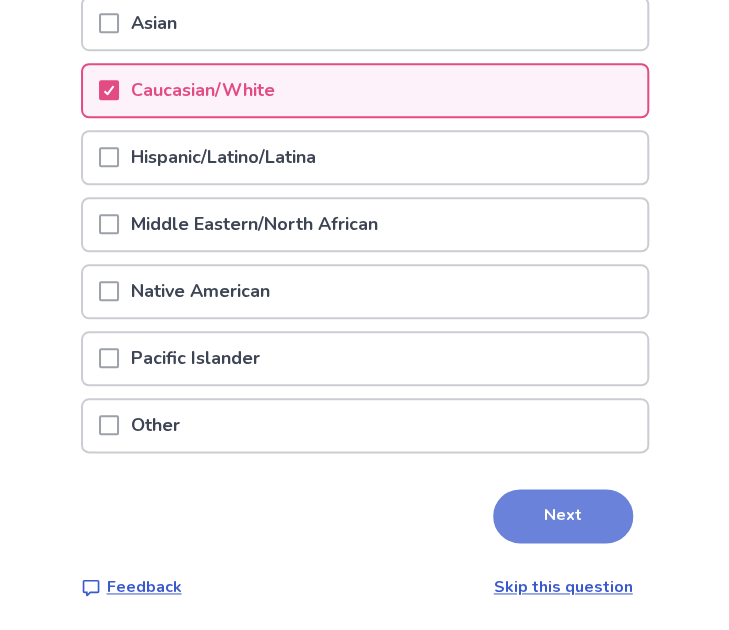 click on "Next" at bounding box center (563, 516) 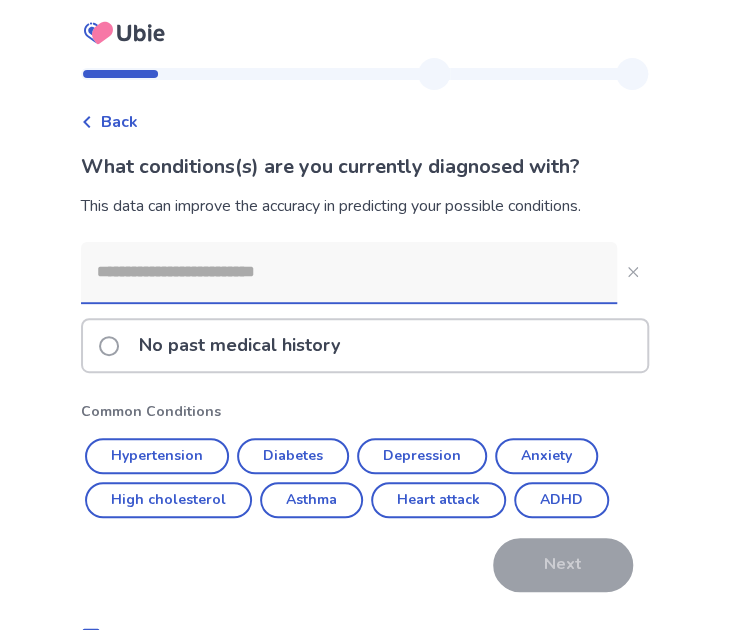 click at bounding box center (349, 272) 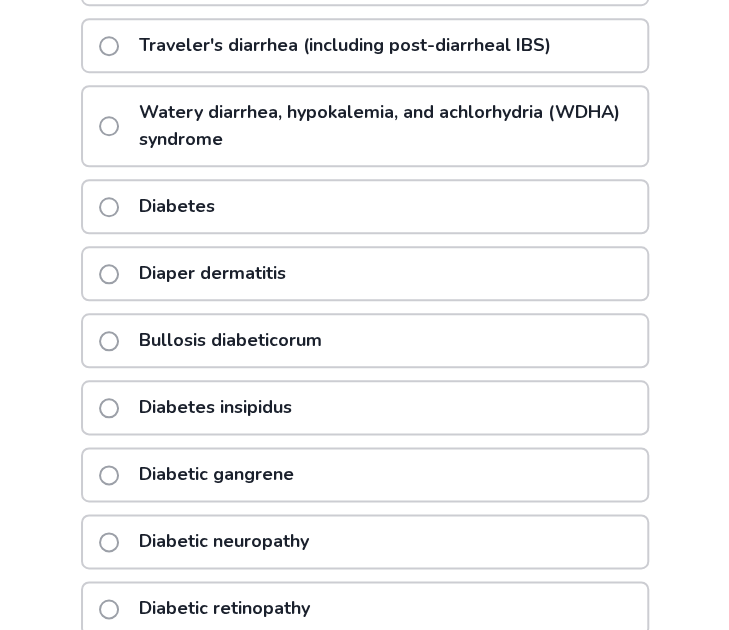 scroll, scrollTop: 0, scrollLeft: 0, axis: both 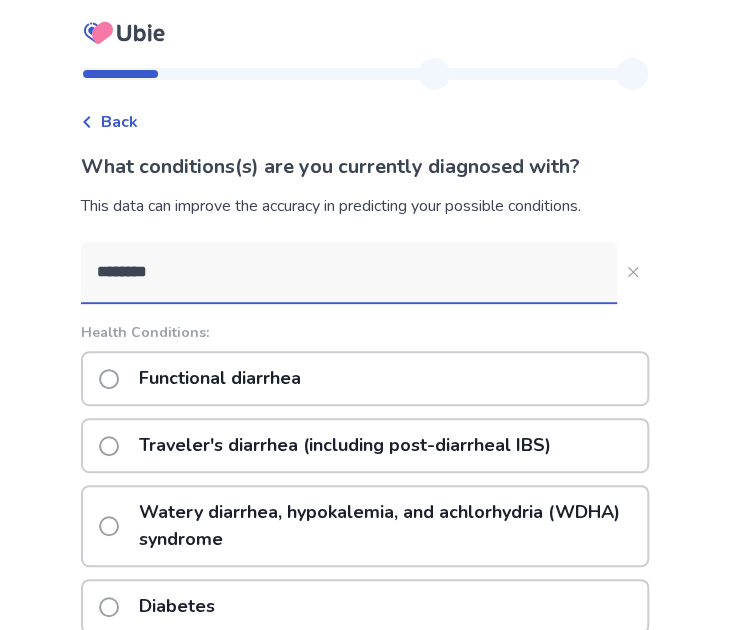 type on "********" 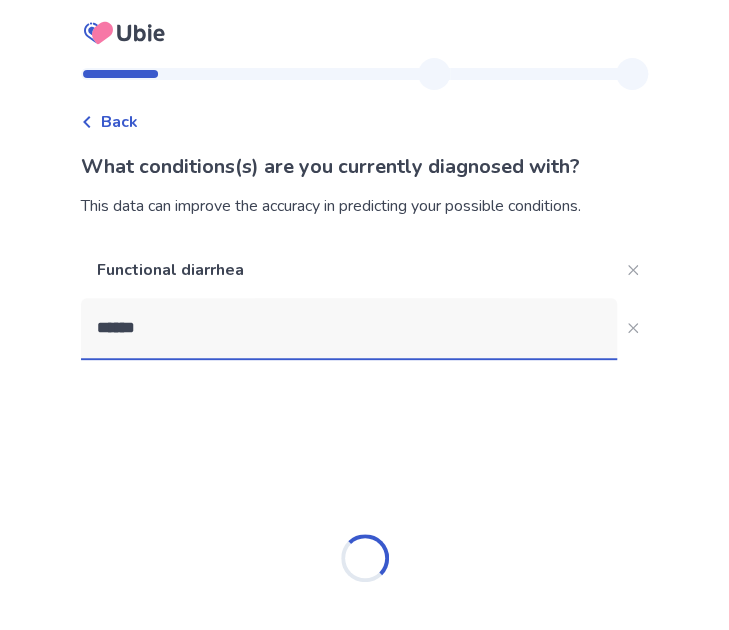 type on "*******" 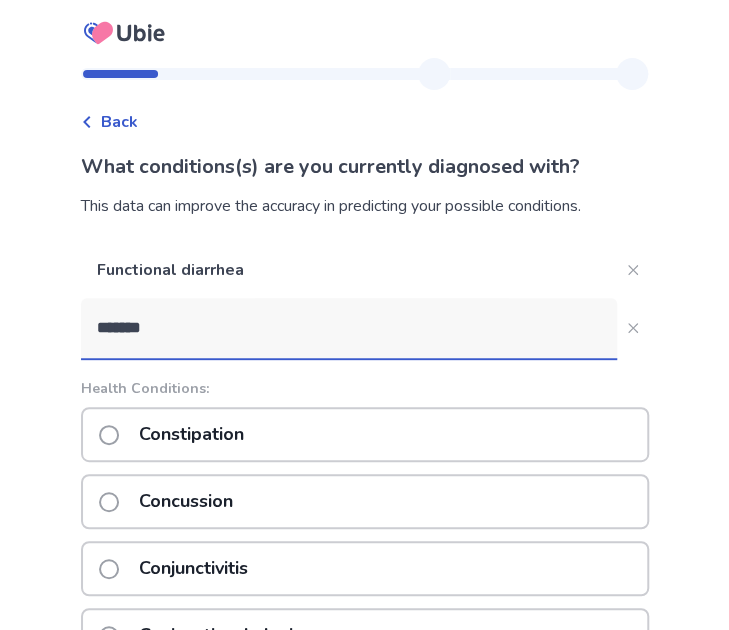 click on "Constipation" at bounding box center [191, 434] 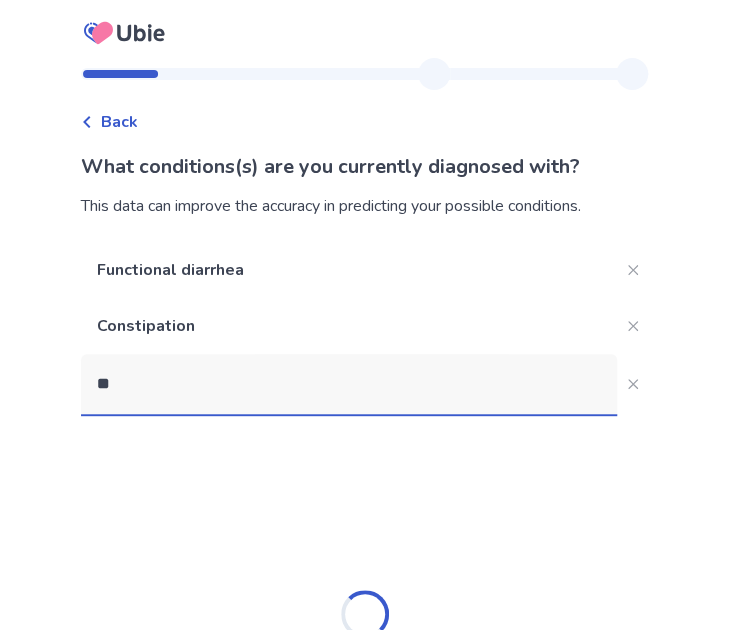type on "*" 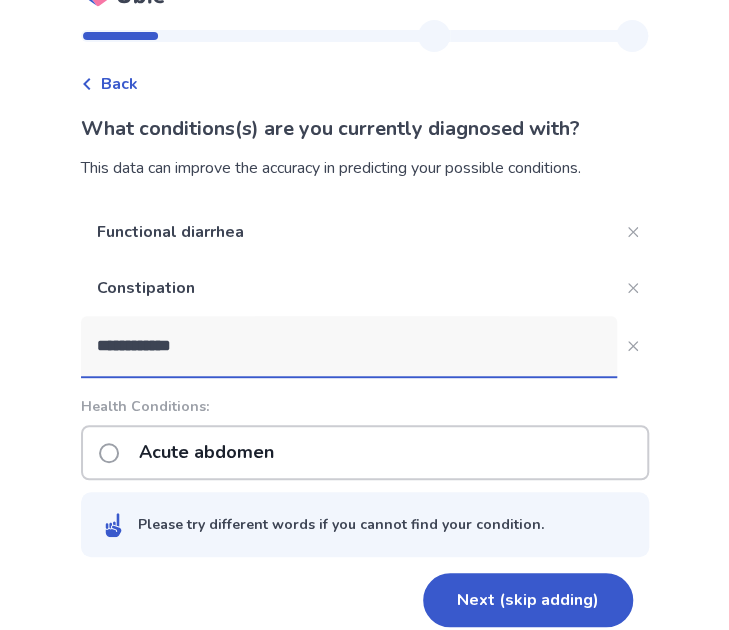 scroll, scrollTop: 59, scrollLeft: 0, axis: vertical 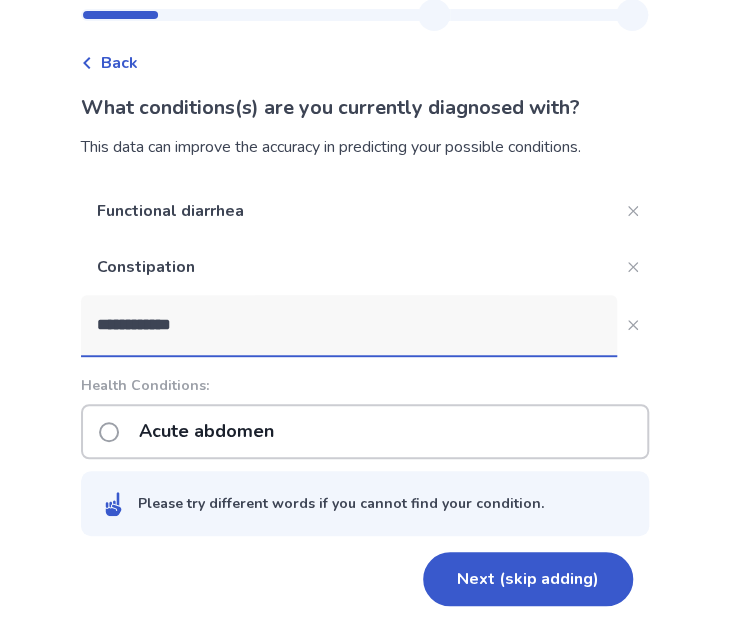 drag, startPoint x: 294, startPoint y: 315, endPoint x: 110, endPoint y: 305, distance: 184.27155 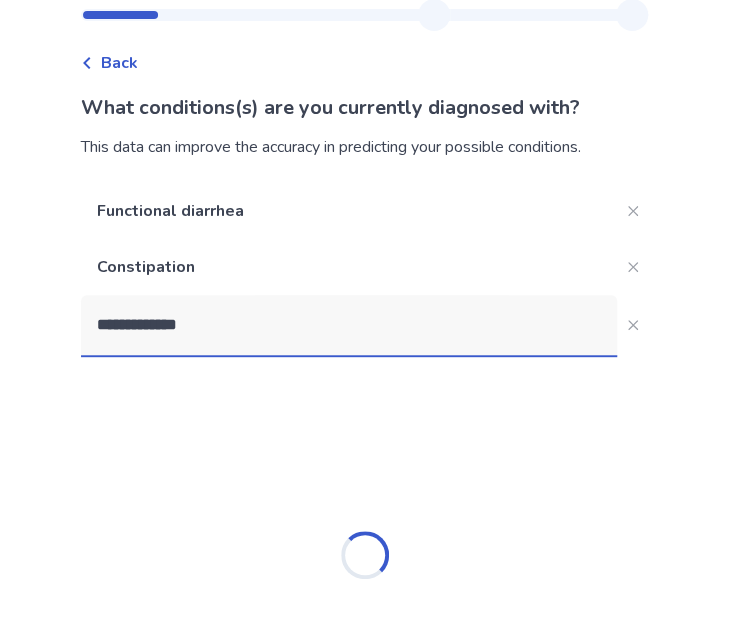 type on "**********" 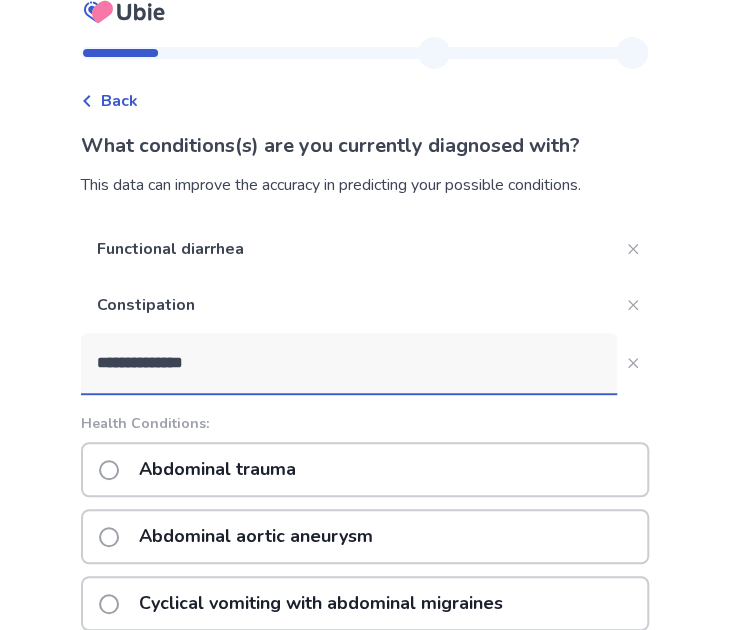 scroll, scrollTop: 0, scrollLeft: 0, axis: both 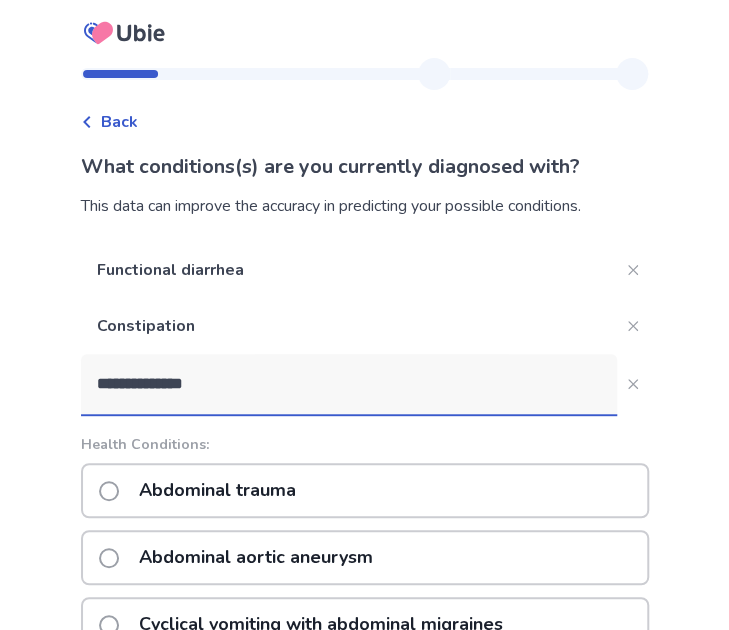 drag, startPoint x: 368, startPoint y: 391, endPoint x: 108, endPoint y: 385, distance: 260.0692 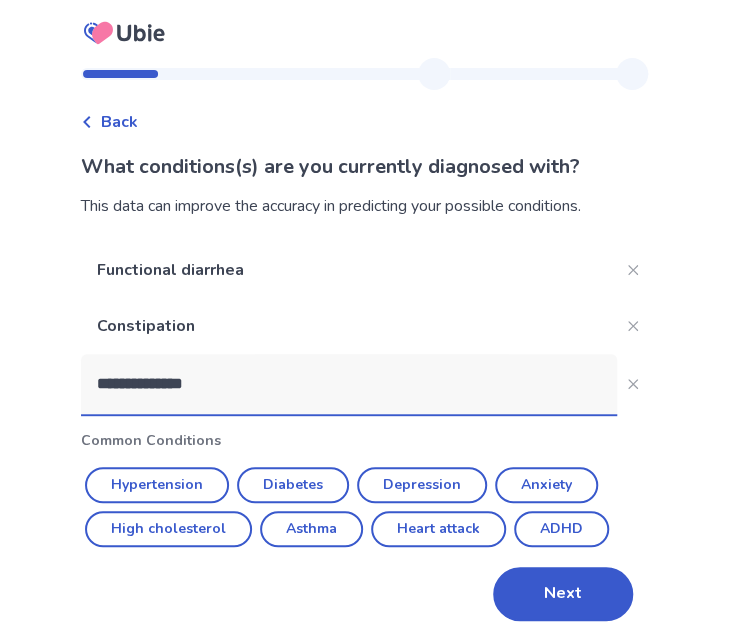 type 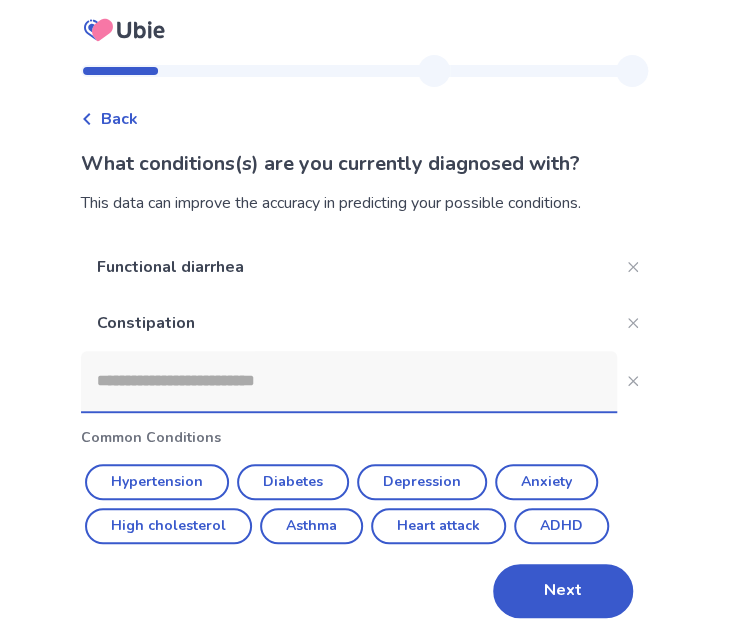 scroll, scrollTop: 0, scrollLeft: 0, axis: both 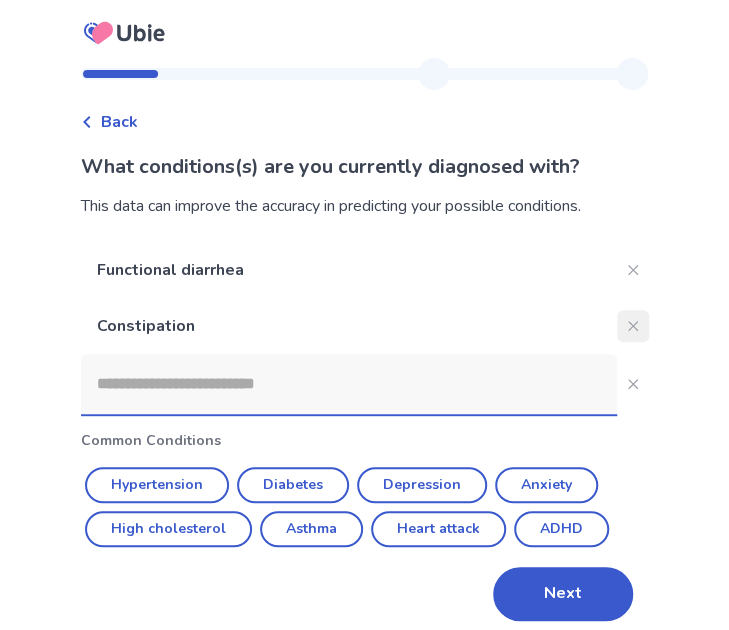 click at bounding box center [633, 326] 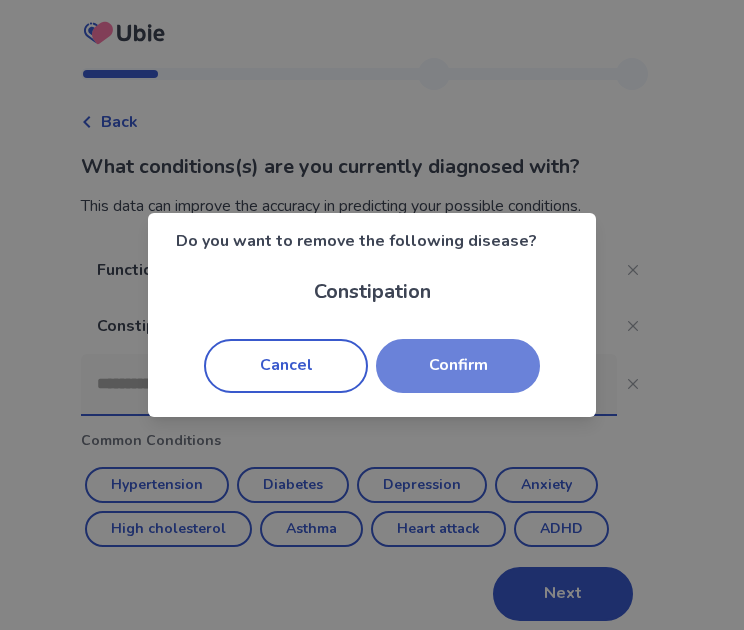 click on "Confirm" at bounding box center [458, 366] 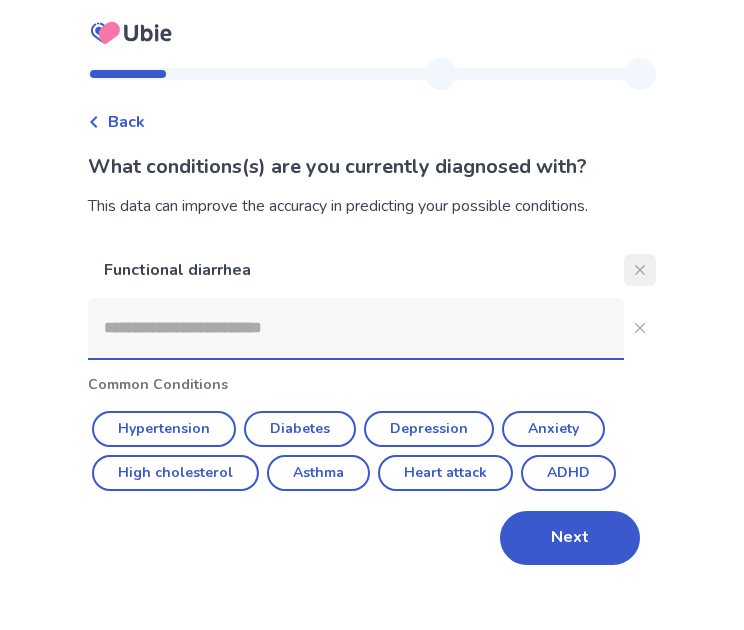 click 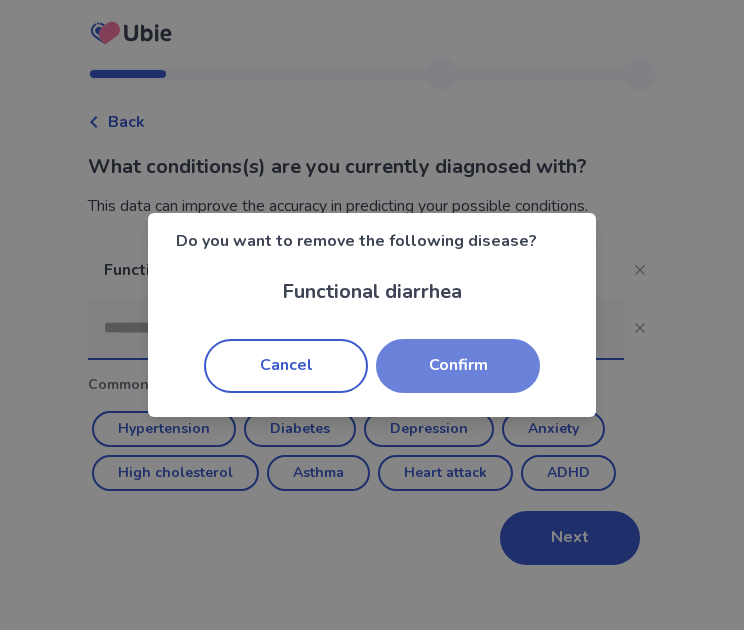 click on "Confirm" at bounding box center [458, 366] 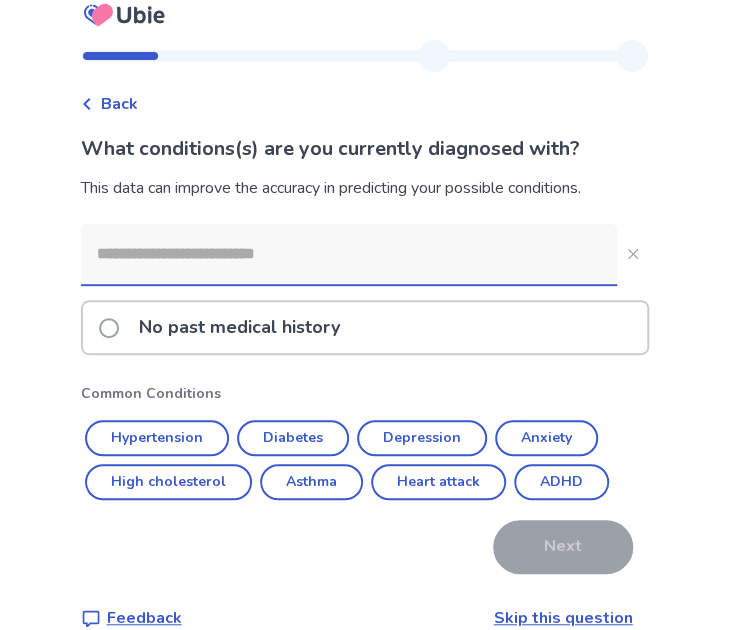 scroll, scrollTop: 50, scrollLeft: 0, axis: vertical 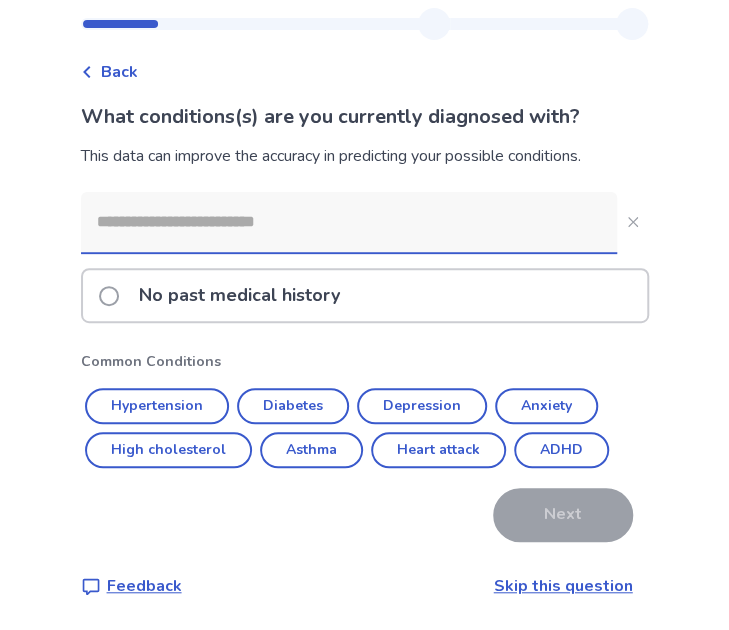 click on "Skip this question" at bounding box center [563, 586] 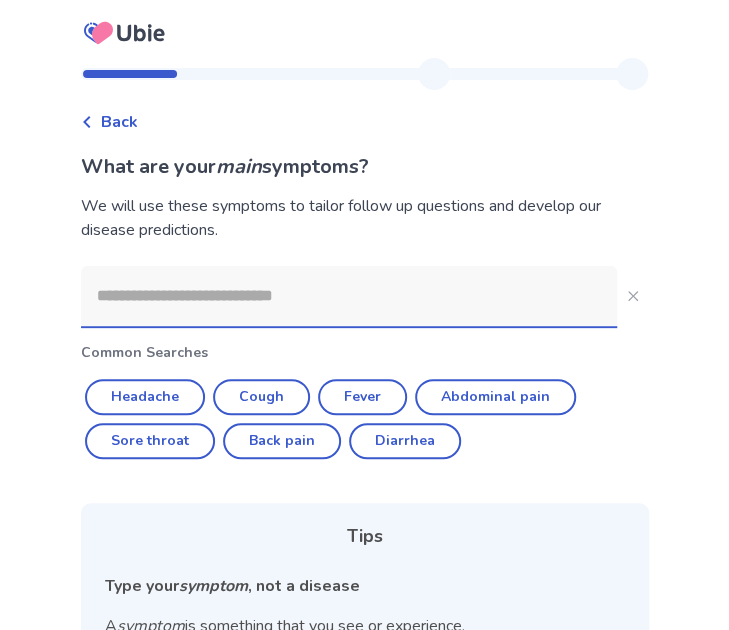 click 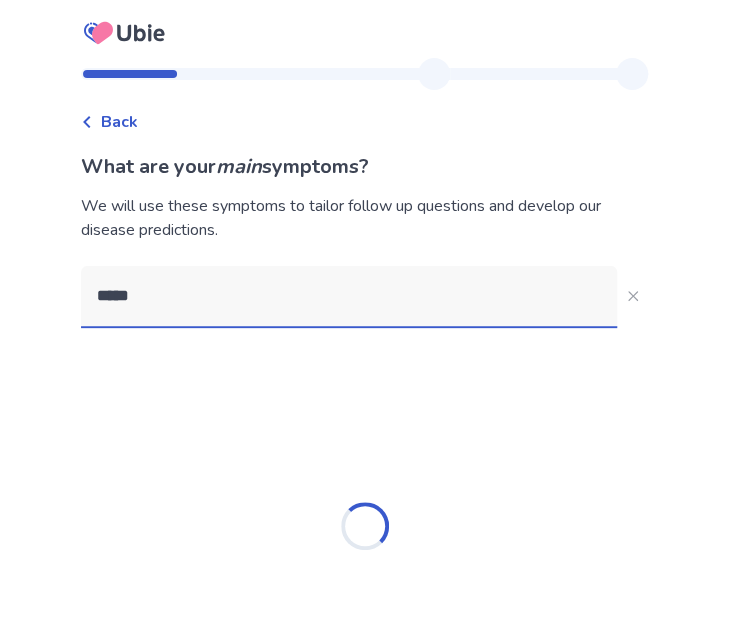 type on "******" 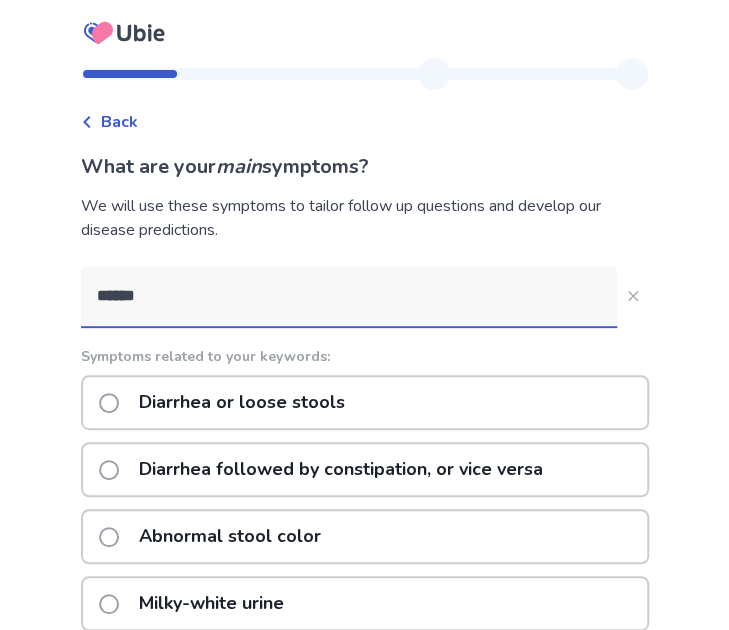 click on "Diarrhea or loose stools" 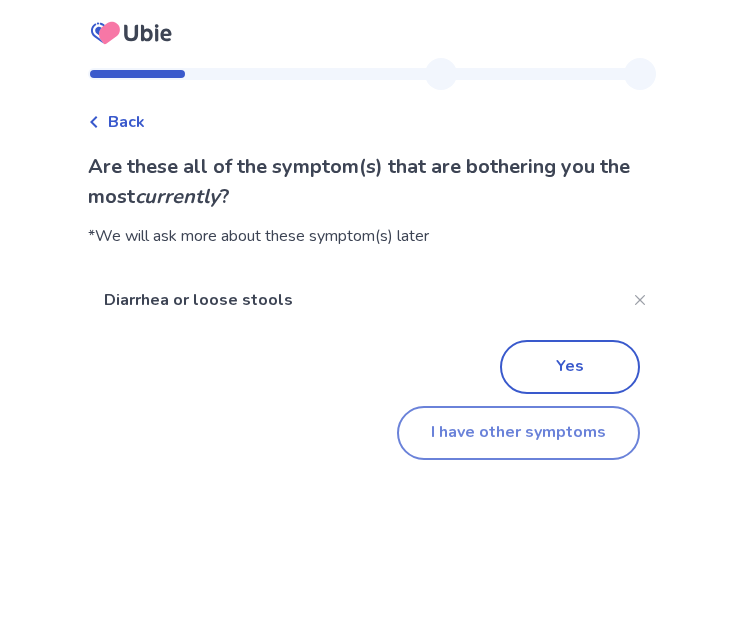 click on "I have other symptoms" 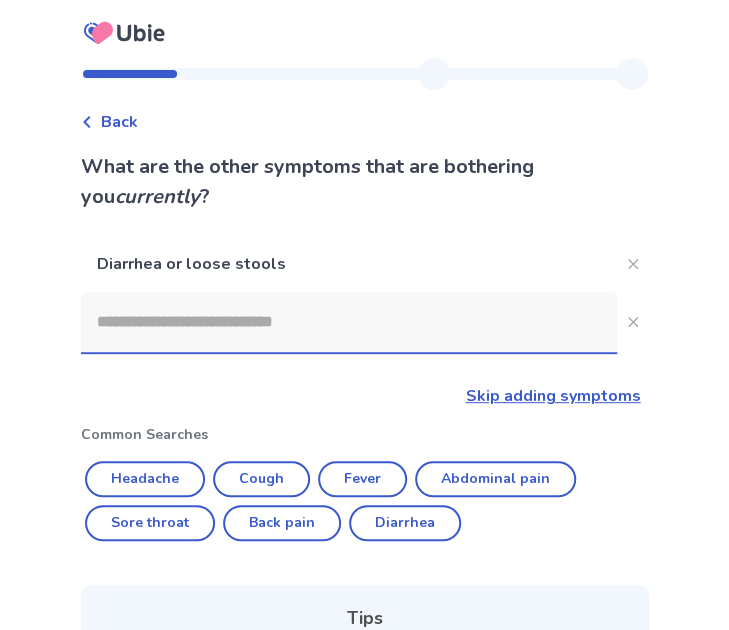 click 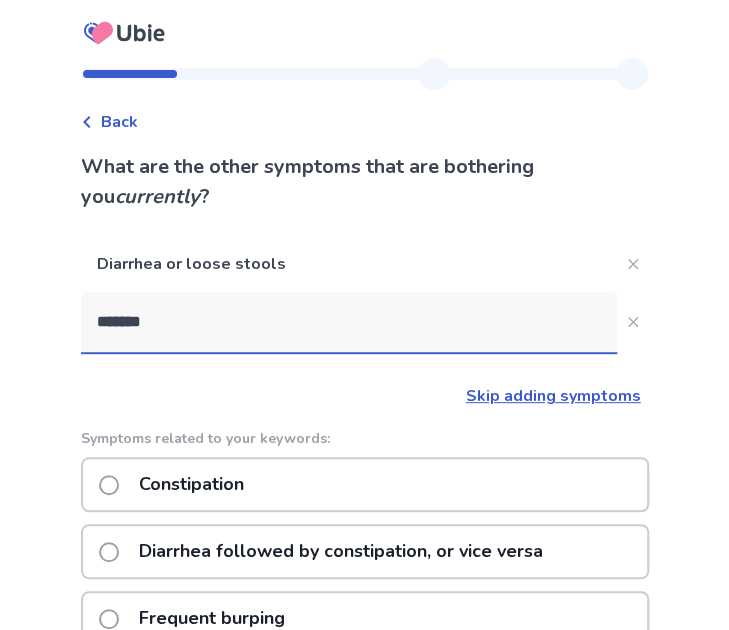 type on "*******" 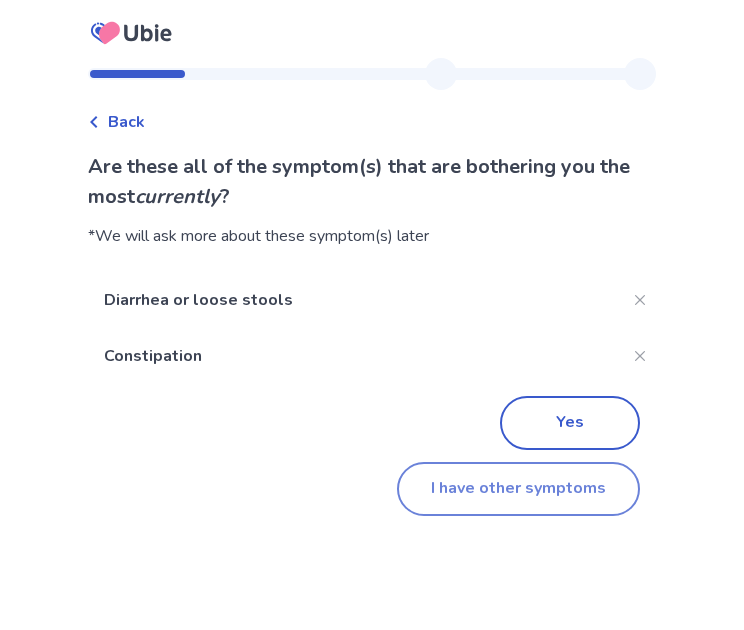 click on "I have other symptoms" 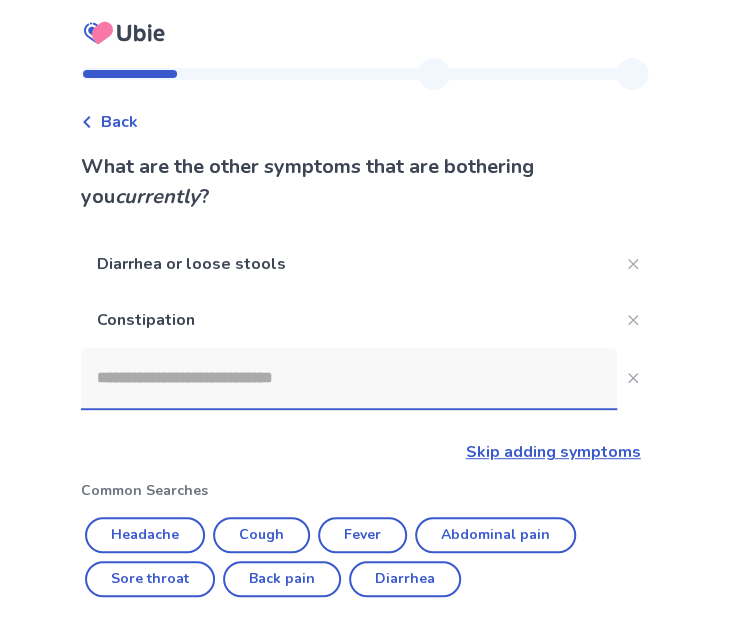 click 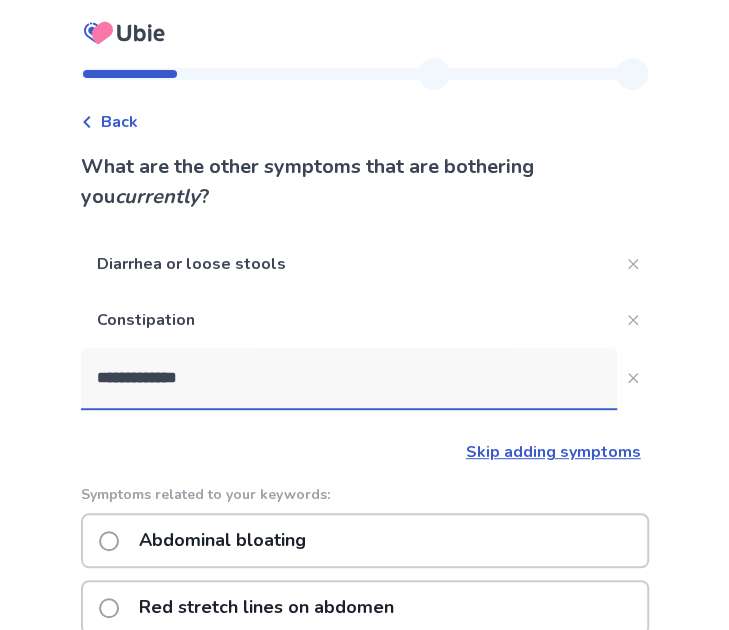 type on "**********" 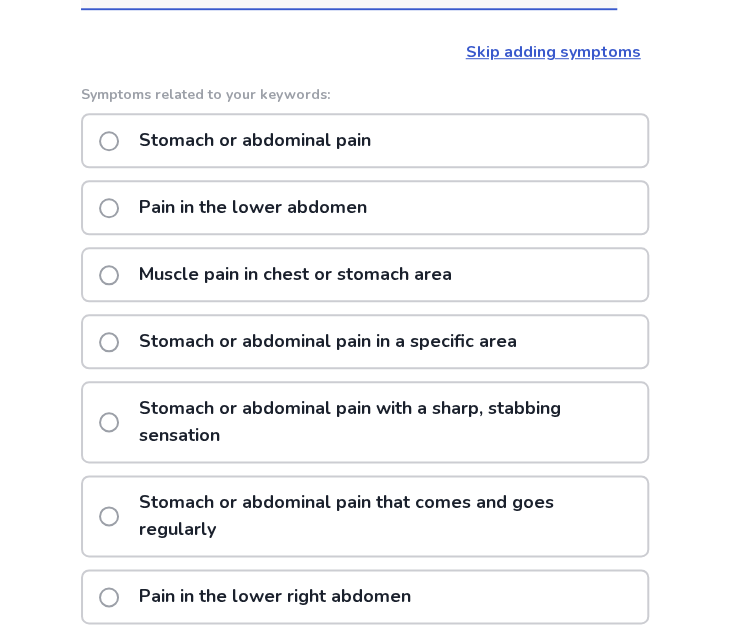 scroll, scrollTop: 600, scrollLeft: 0, axis: vertical 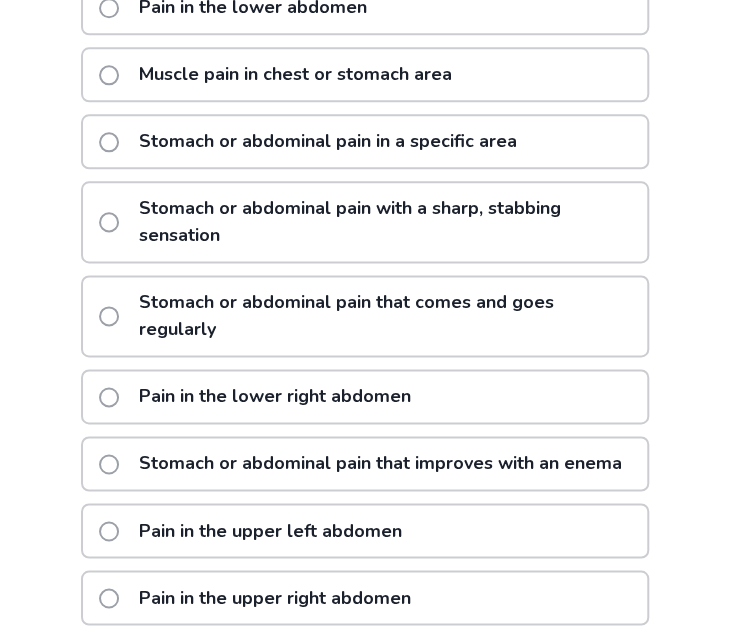 click on "Pain in the lower right abdomen" 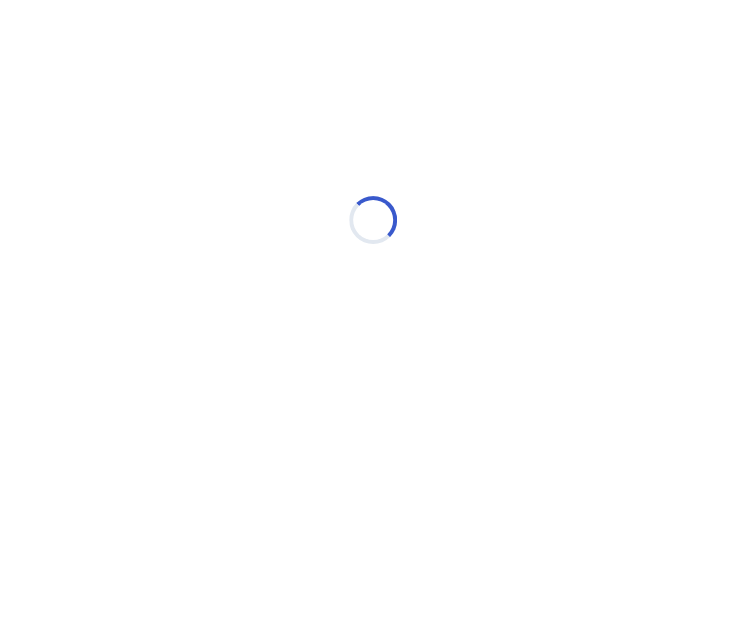 scroll, scrollTop: 0, scrollLeft: 0, axis: both 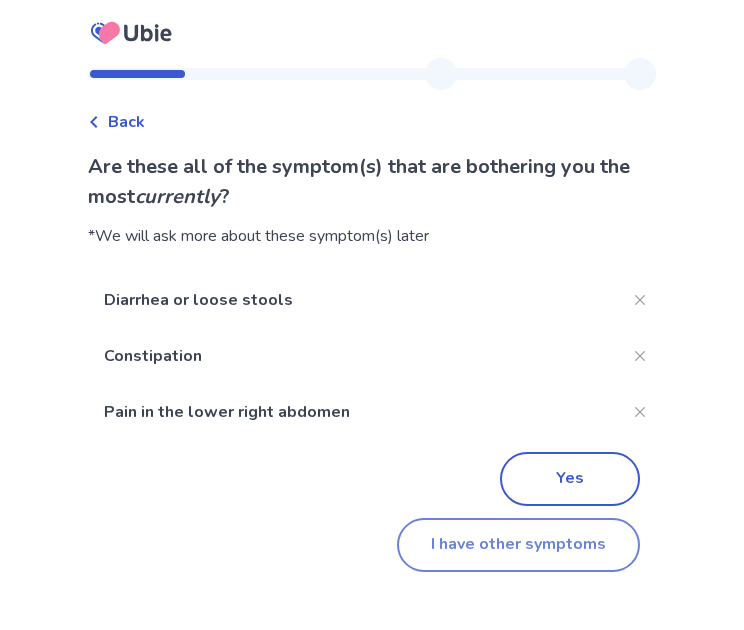 click on "I have other symptoms" 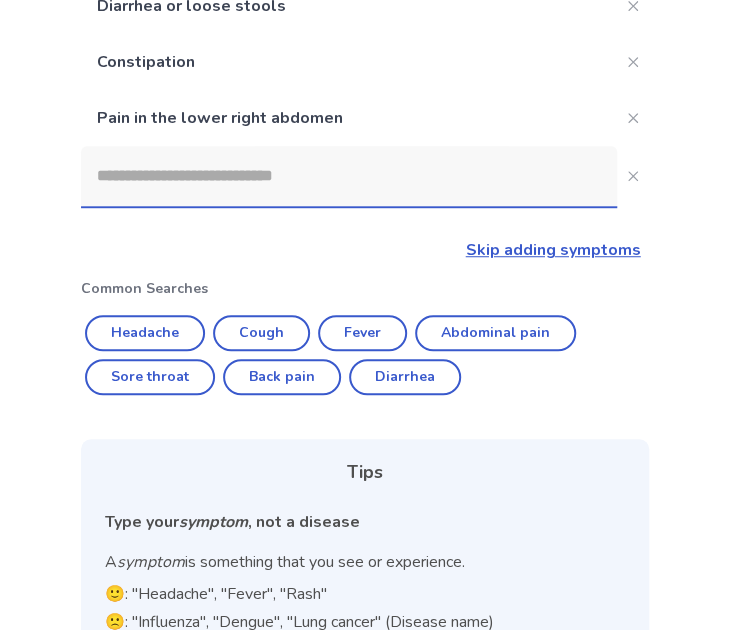 scroll, scrollTop: 238, scrollLeft: 0, axis: vertical 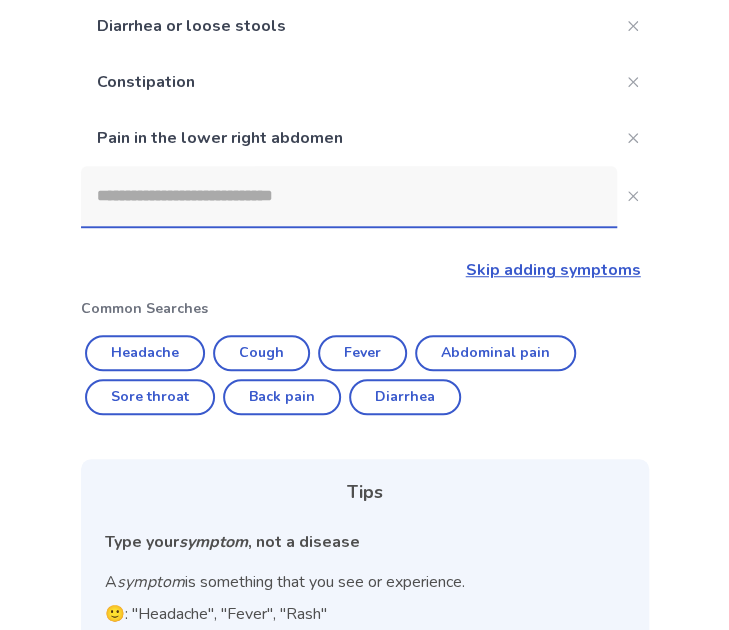 click 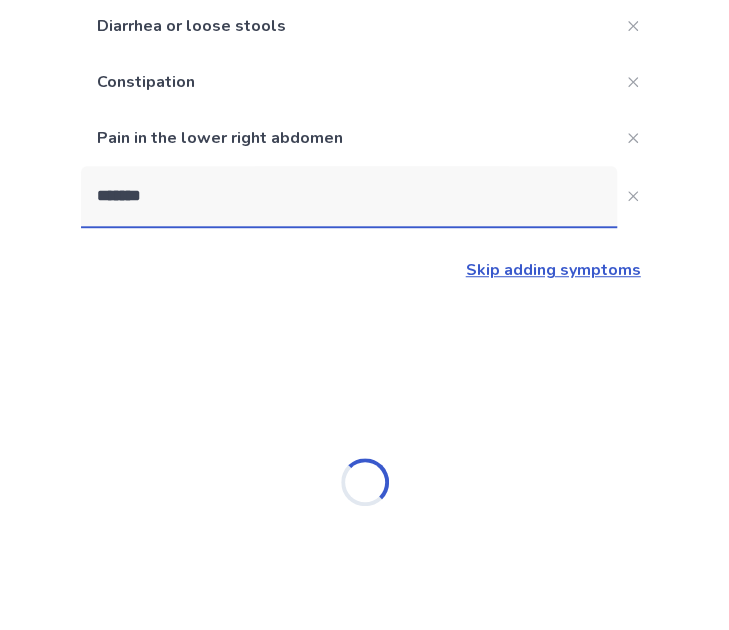 type on "********" 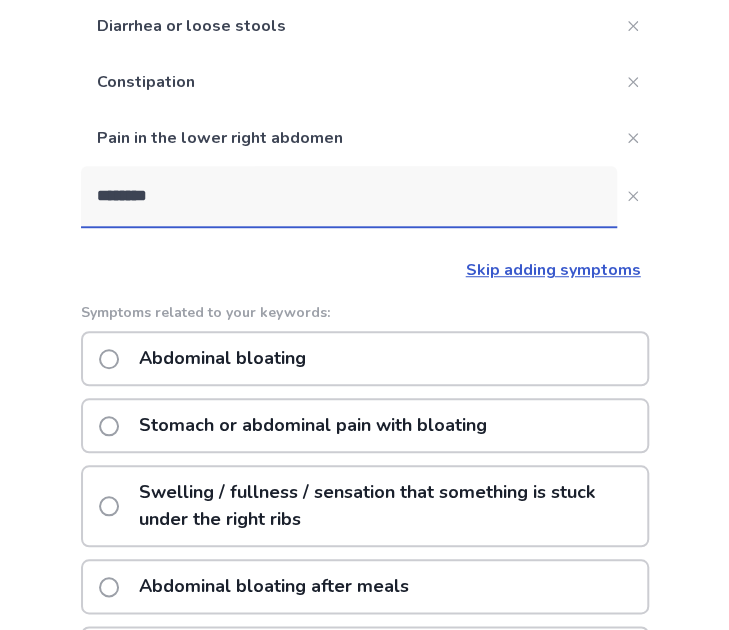 click on "Abdominal bloating" 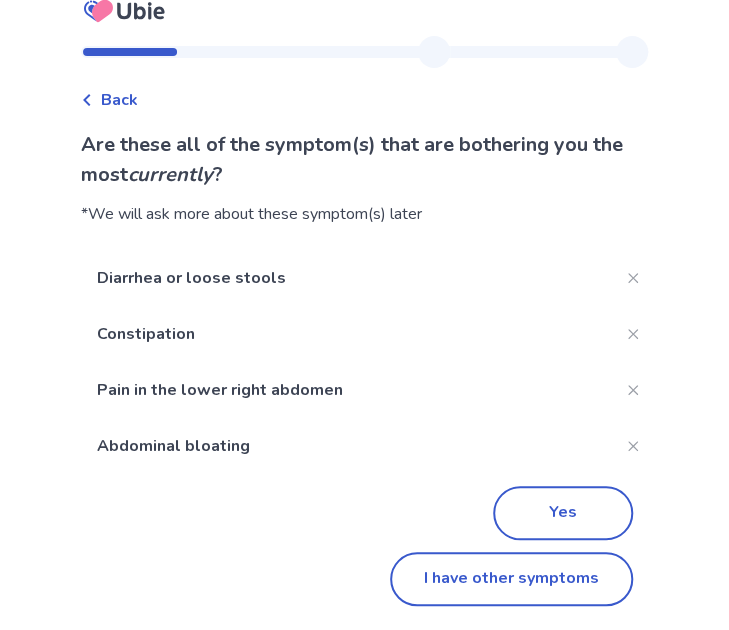 scroll, scrollTop: 0, scrollLeft: 0, axis: both 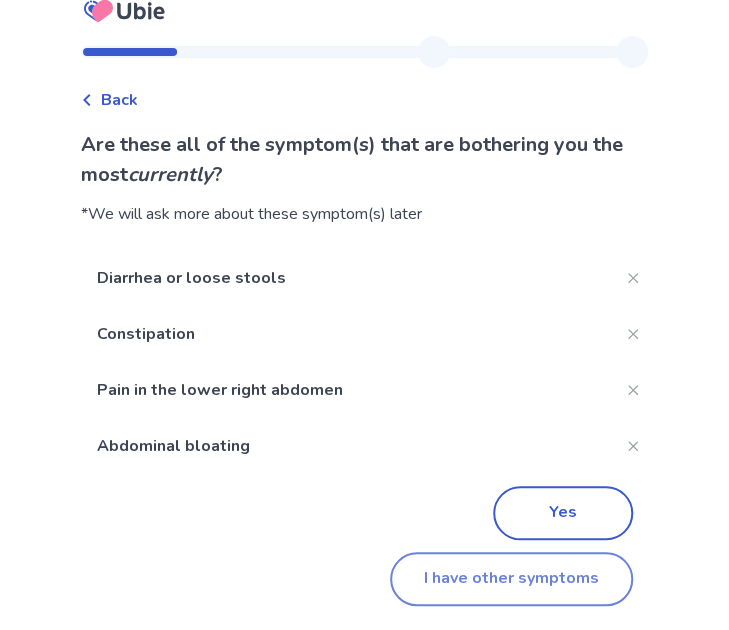 click on "I have other symptoms" 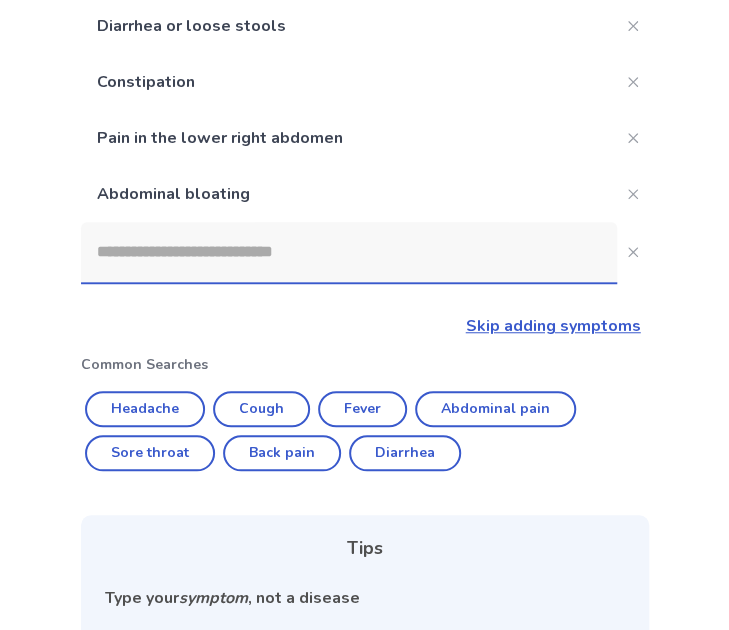click 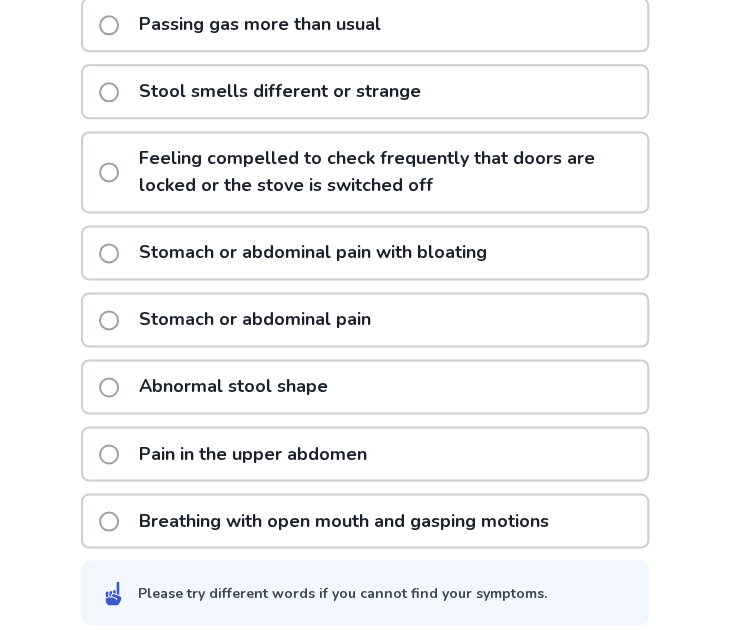 scroll, scrollTop: 714, scrollLeft: 0, axis: vertical 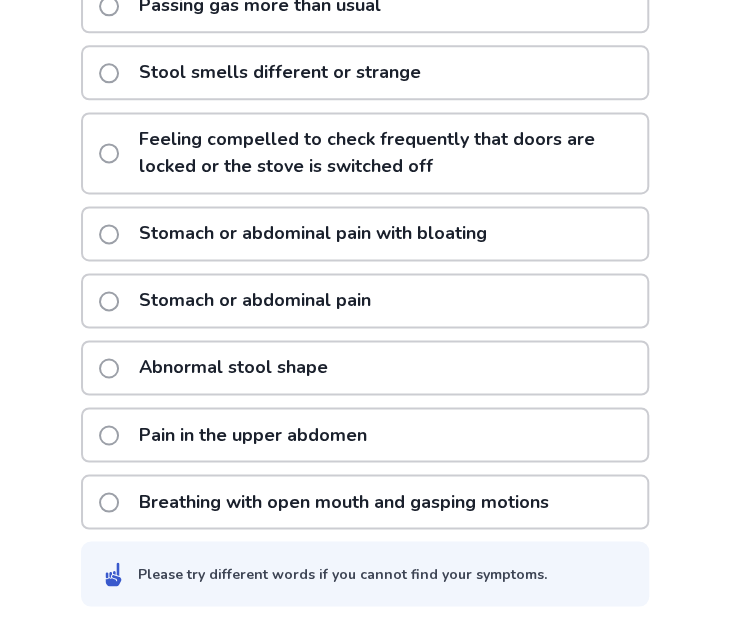 type on "***" 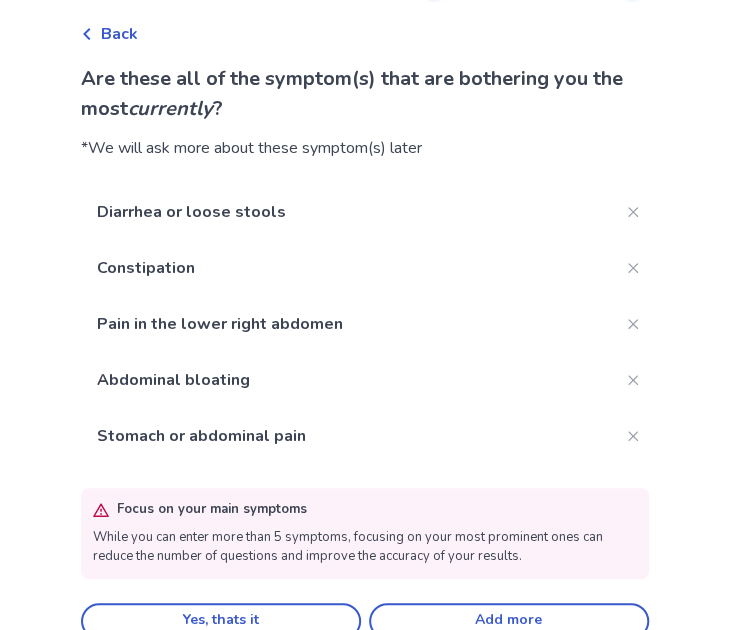 scroll, scrollTop: 120, scrollLeft: 0, axis: vertical 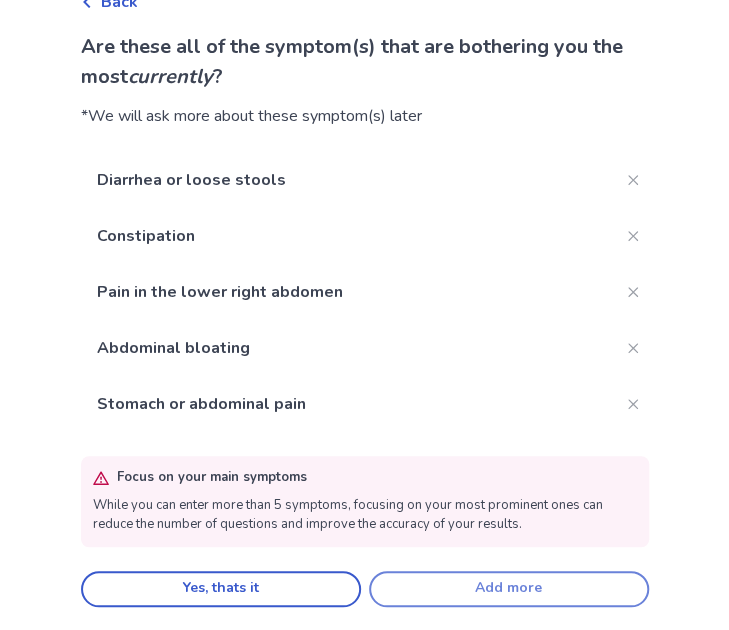click on "Add more" 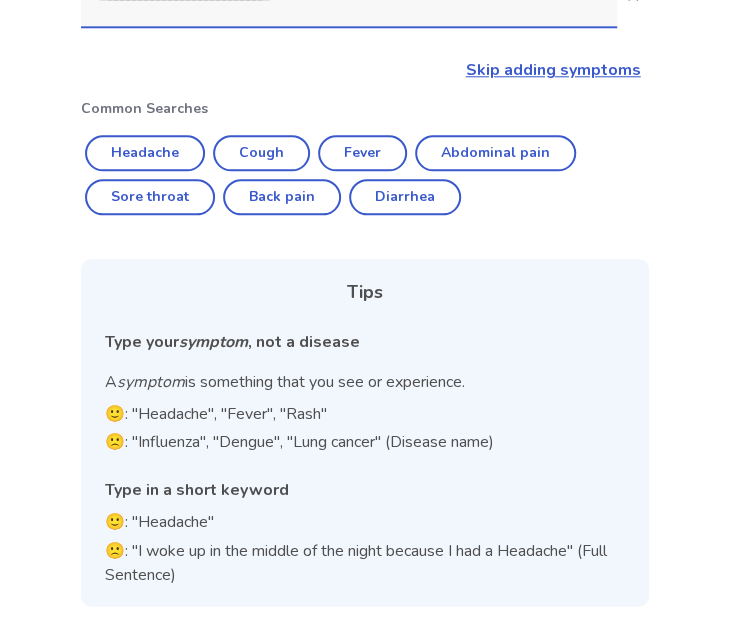scroll, scrollTop: 150, scrollLeft: 0, axis: vertical 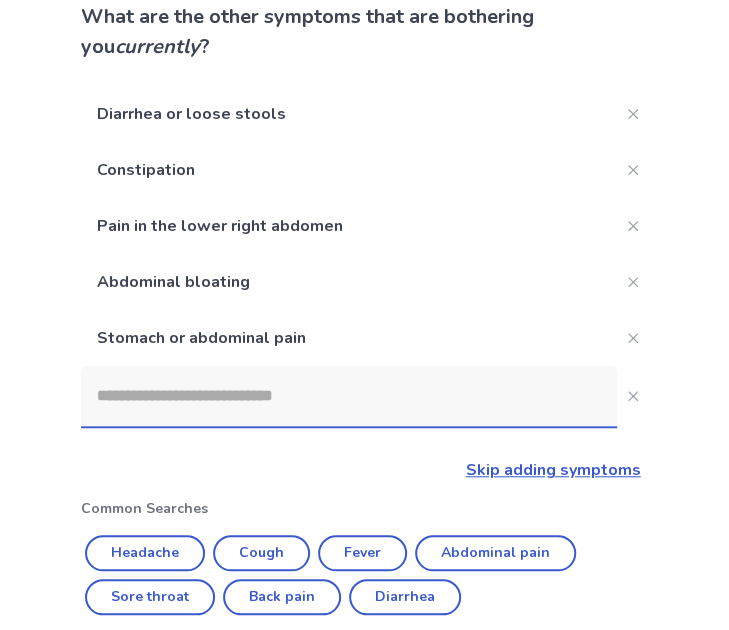 click 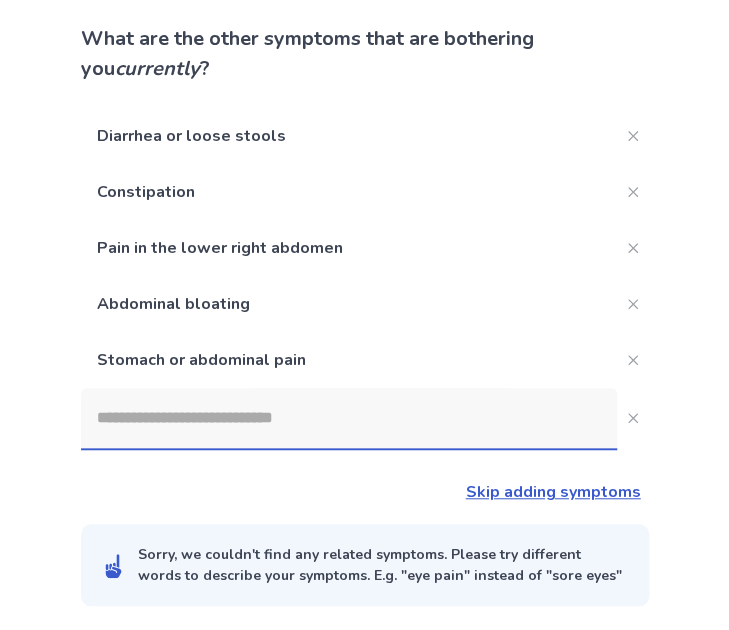 scroll, scrollTop: 150, scrollLeft: 0, axis: vertical 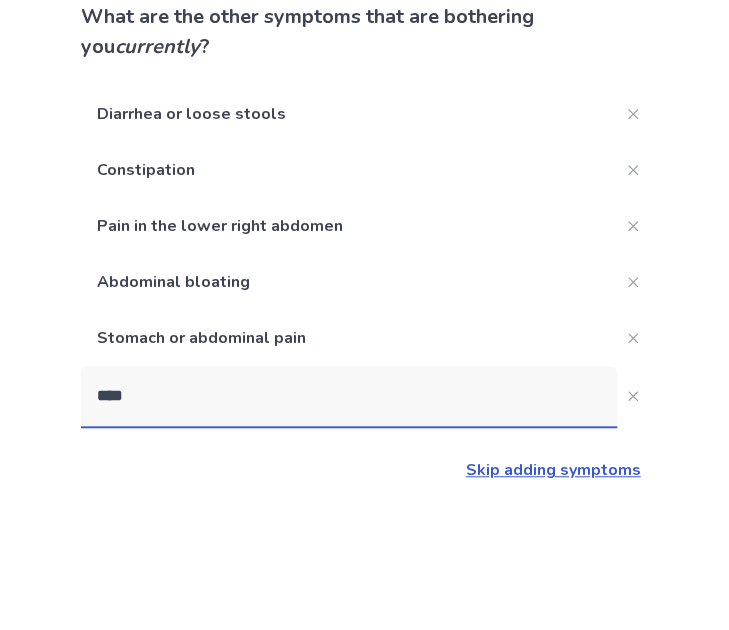 type on "*****" 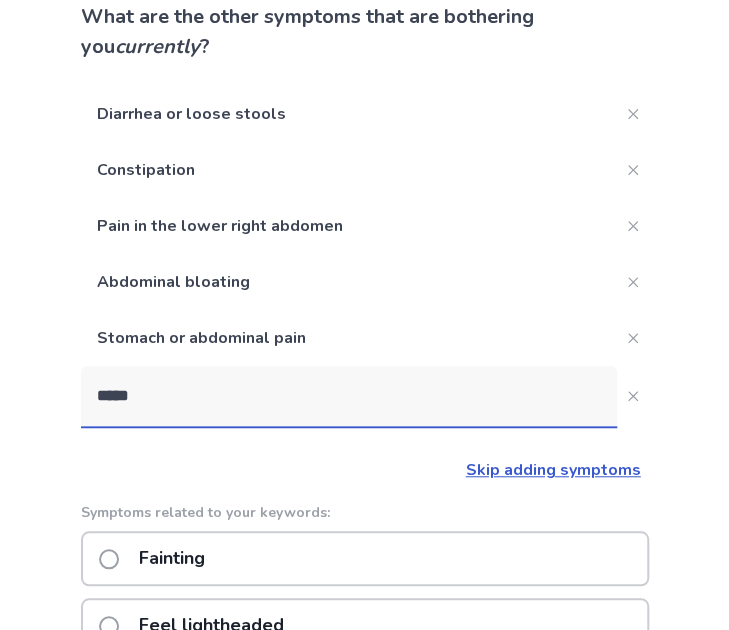 scroll, scrollTop: 350, scrollLeft: 0, axis: vertical 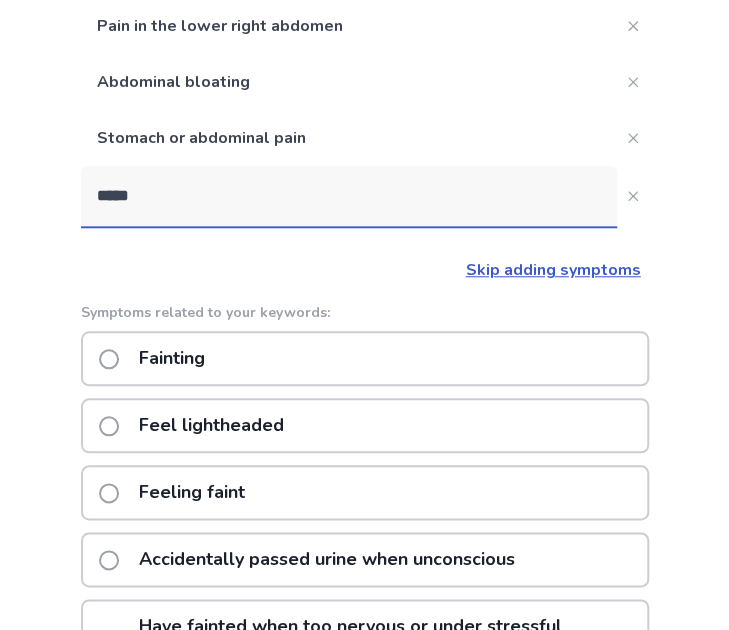 click on "Feel lightheaded" 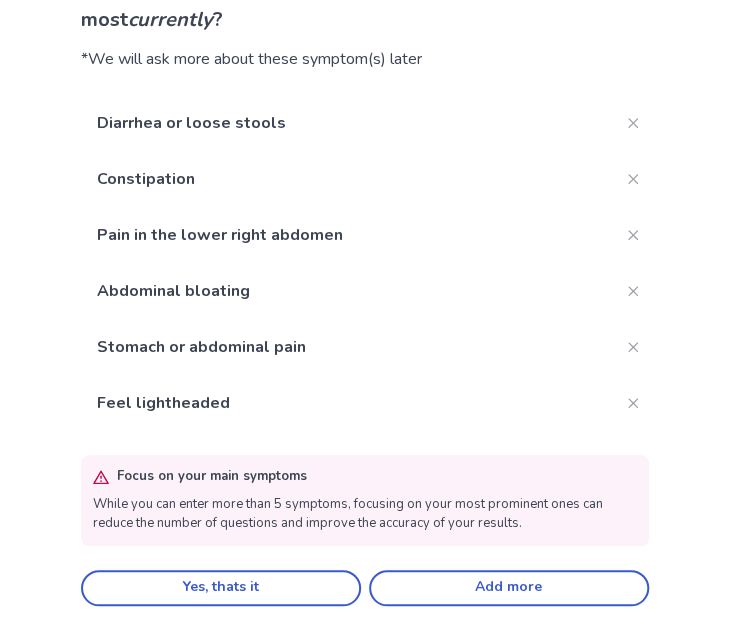 scroll, scrollTop: 0, scrollLeft: 0, axis: both 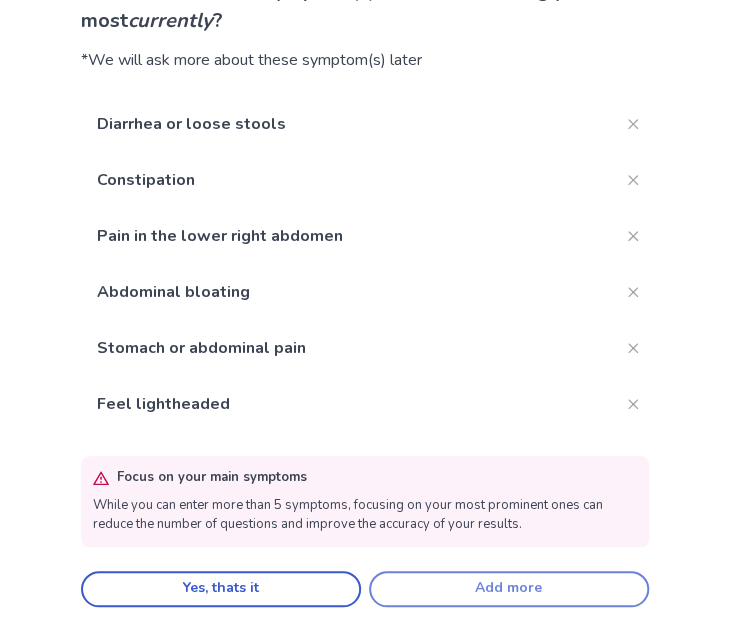 click on "Add more" 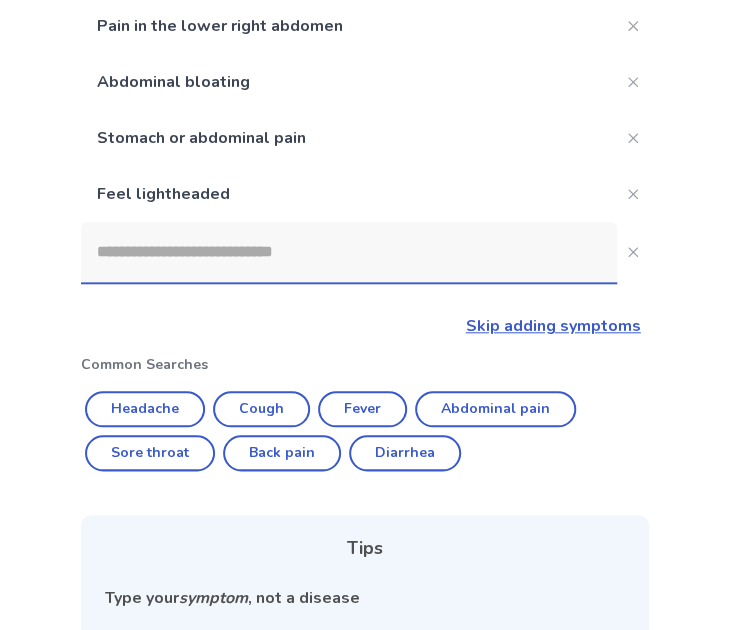 click 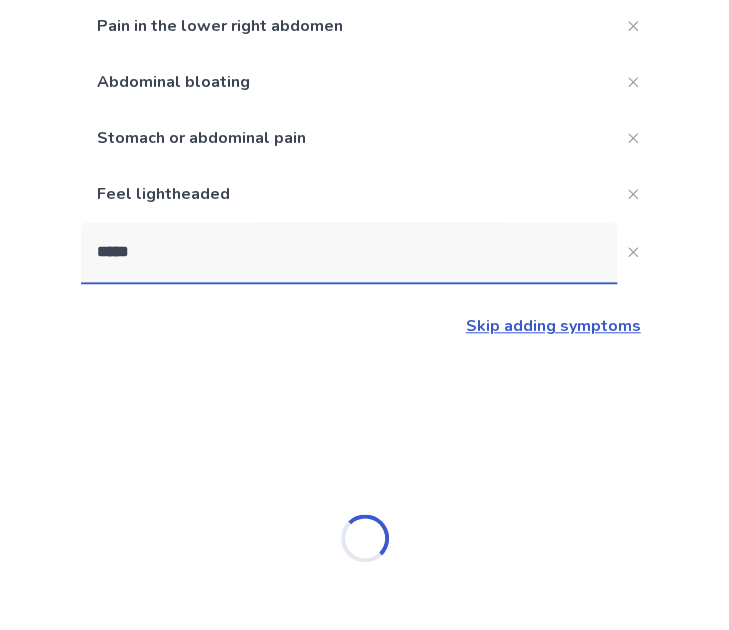 type on "******" 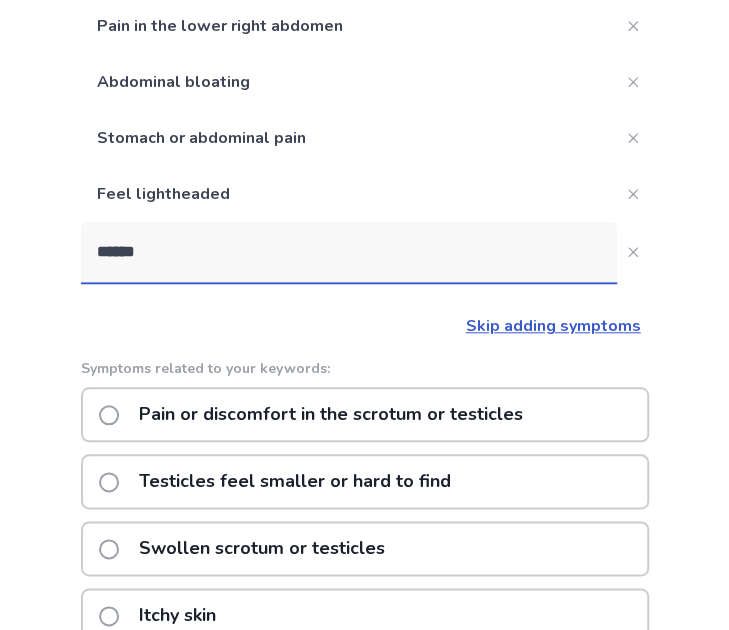 click on "Pain or discomfort in the scrotum or testicles" 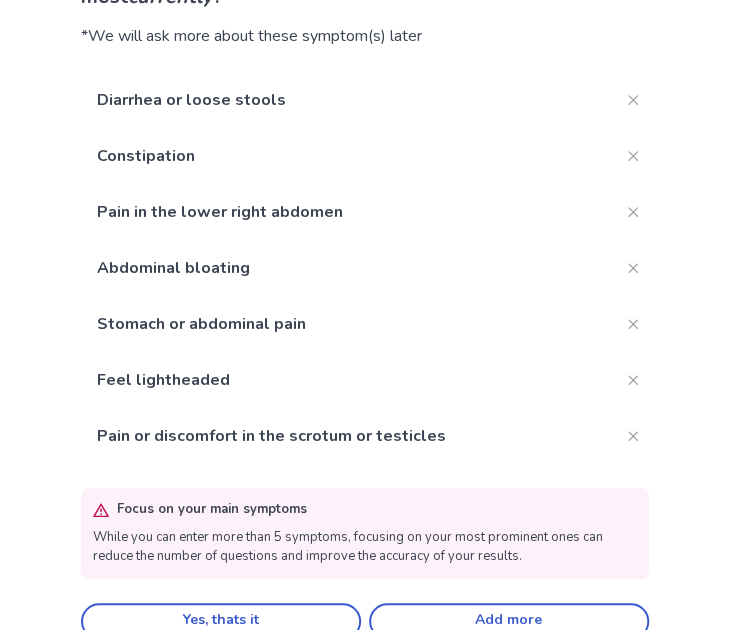 scroll, scrollTop: 232, scrollLeft: 0, axis: vertical 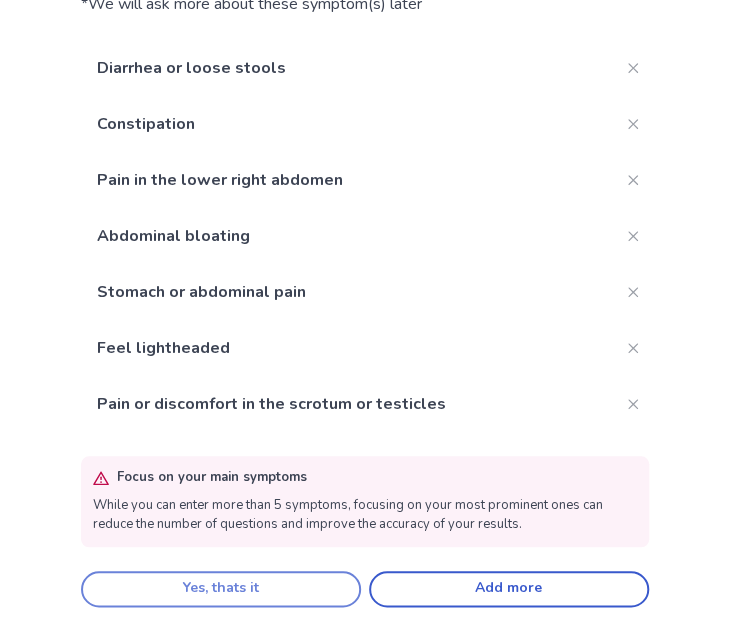 click on "Yes, thats it" 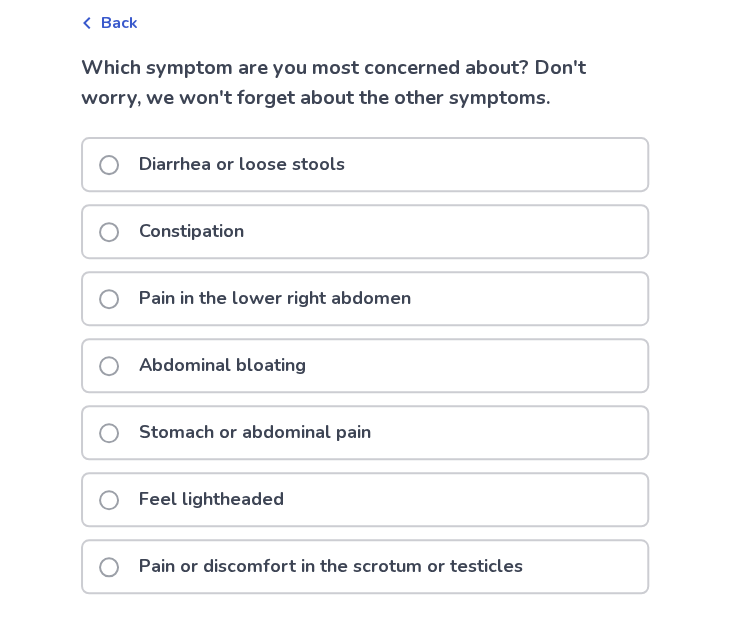 scroll, scrollTop: 0, scrollLeft: 0, axis: both 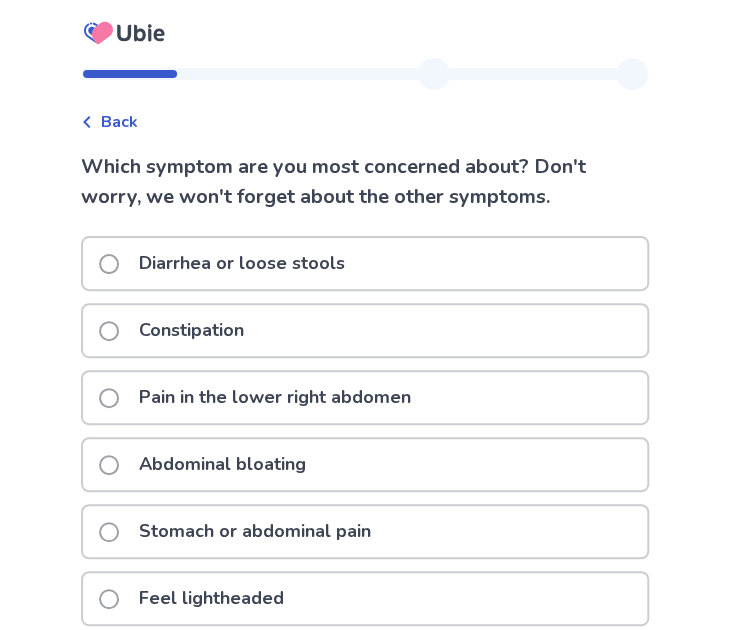 click on "Pain in the lower right abdomen" 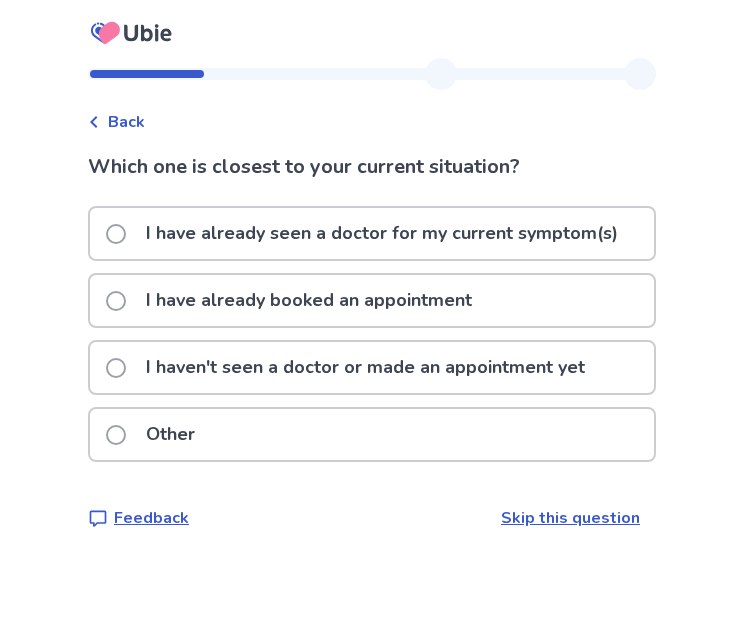 click on "I haven't seen a doctor or made an appointment yet" at bounding box center (365, 367) 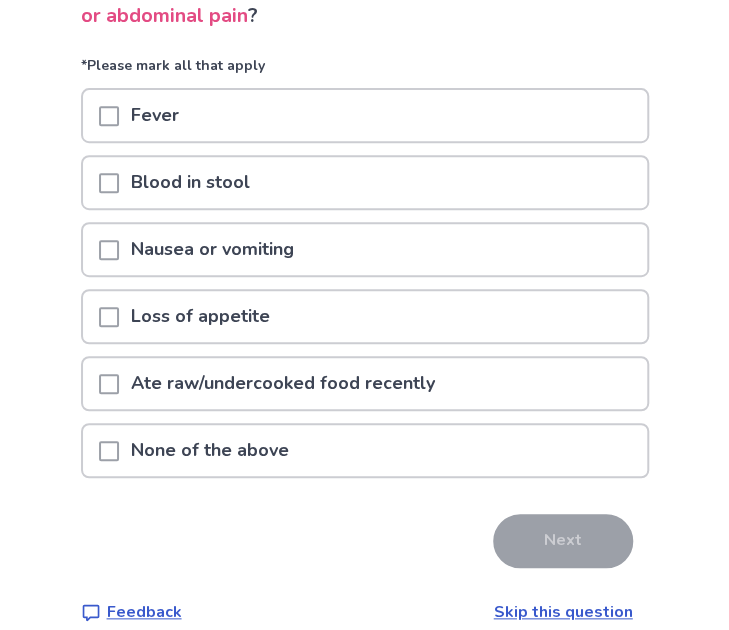 scroll, scrollTop: 200, scrollLeft: 0, axis: vertical 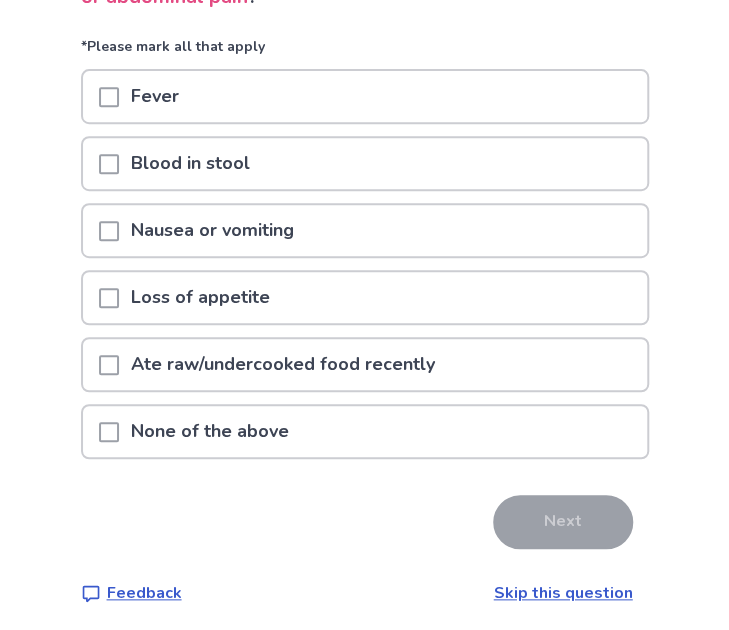click on "None of the above" at bounding box center (365, 431) 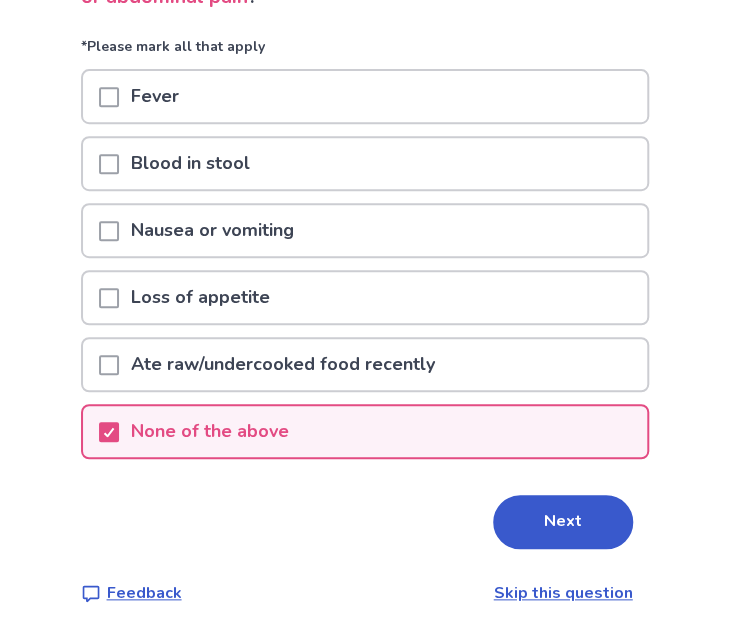 click on "Do you have any of these symptoms related to your  stomach or abdominal pain ? *Please mark all that apply Fever Blood in stool Nausea or vomiting Loss of appetite Ate raw/undercooked food recently None of the above Next Feedback Skip this question" at bounding box center [365, 278] 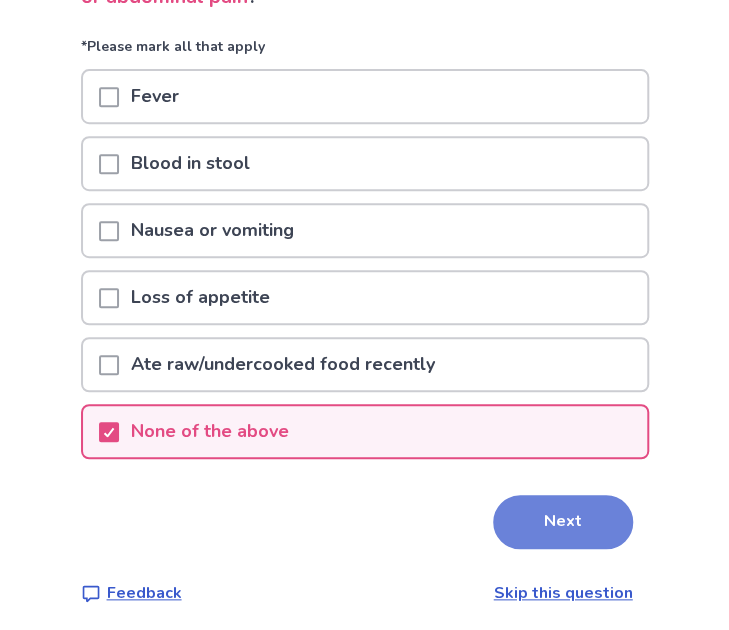 click on "Next" at bounding box center (563, 522) 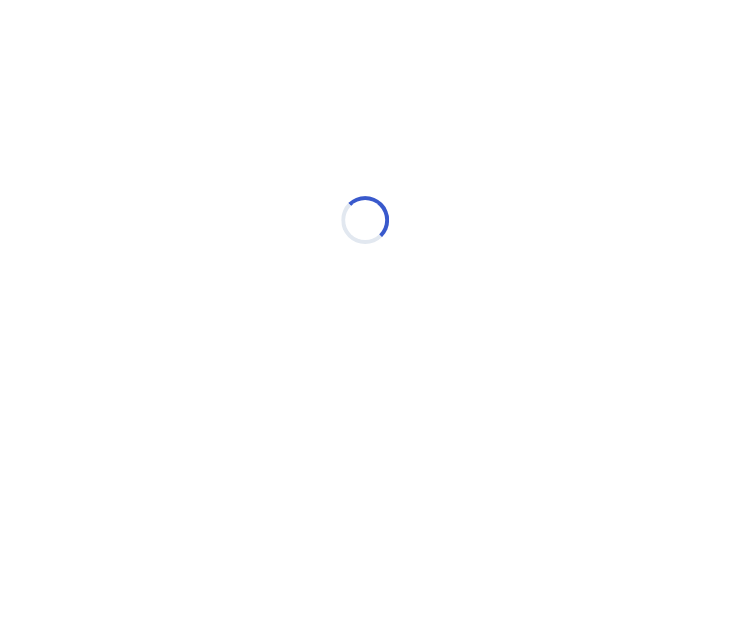 scroll, scrollTop: 0, scrollLeft: 0, axis: both 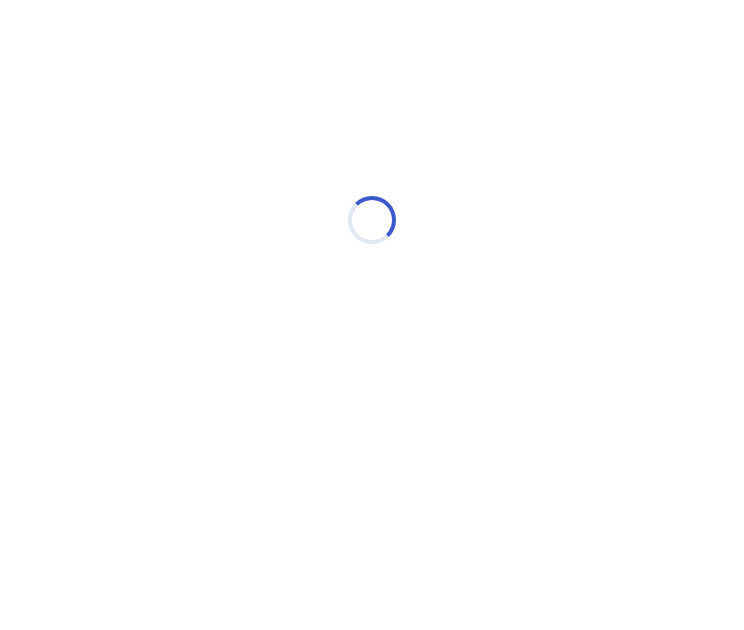 select on "*" 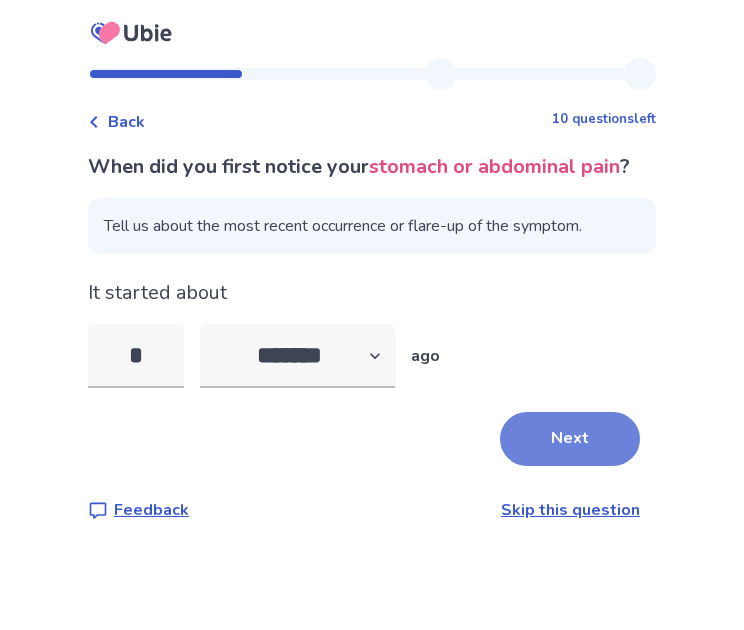 type on "*" 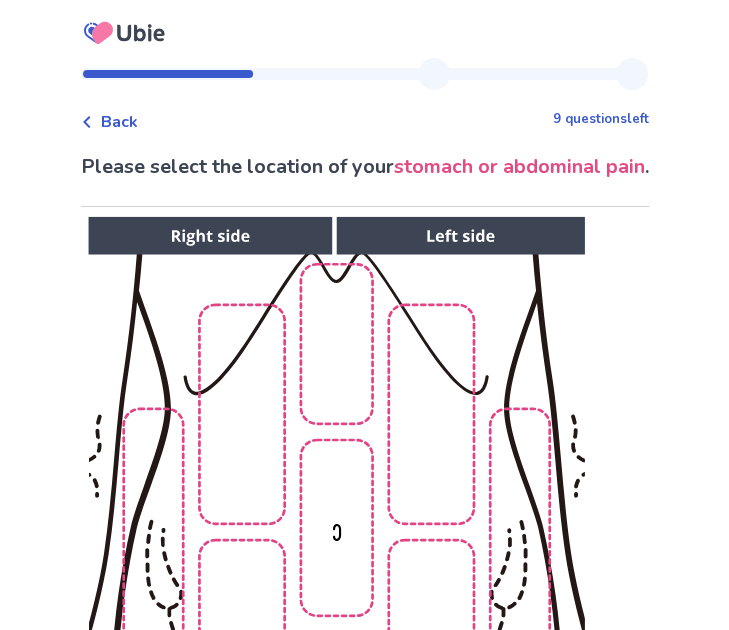 scroll, scrollTop: 200, scrollLeft: 0, axis: vertical 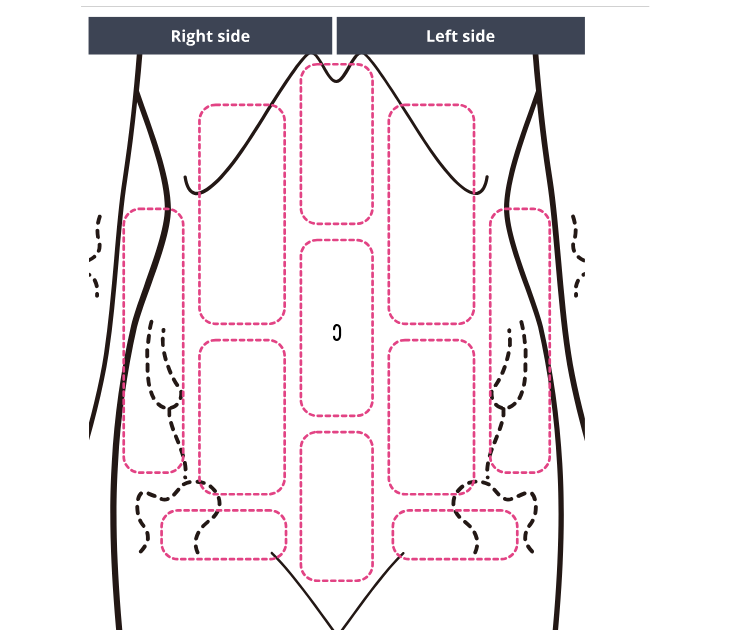 click at bounding box center [336, 352] 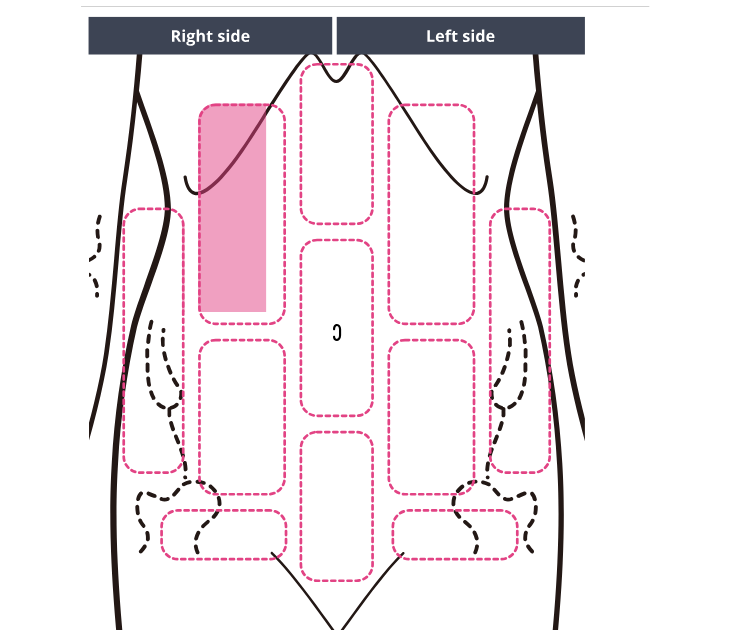 click at bounding box center [336, 352] 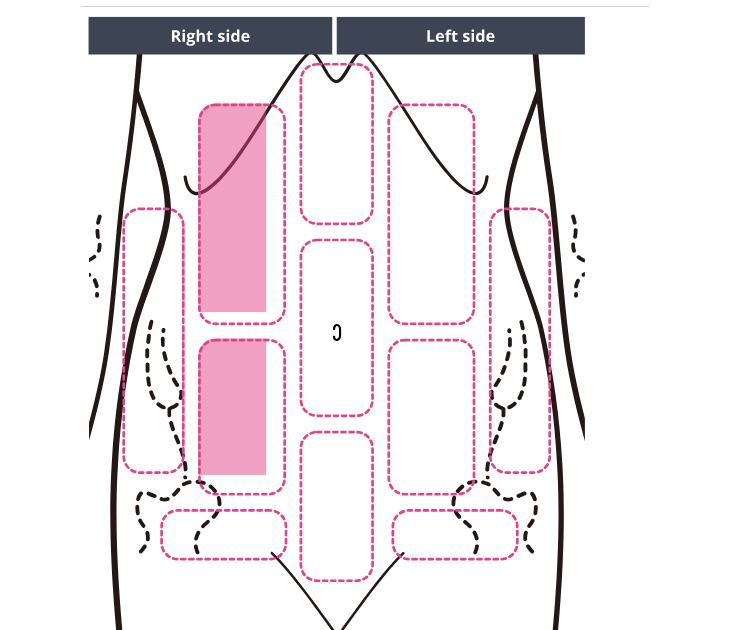 click at bounding box center [336, 352] 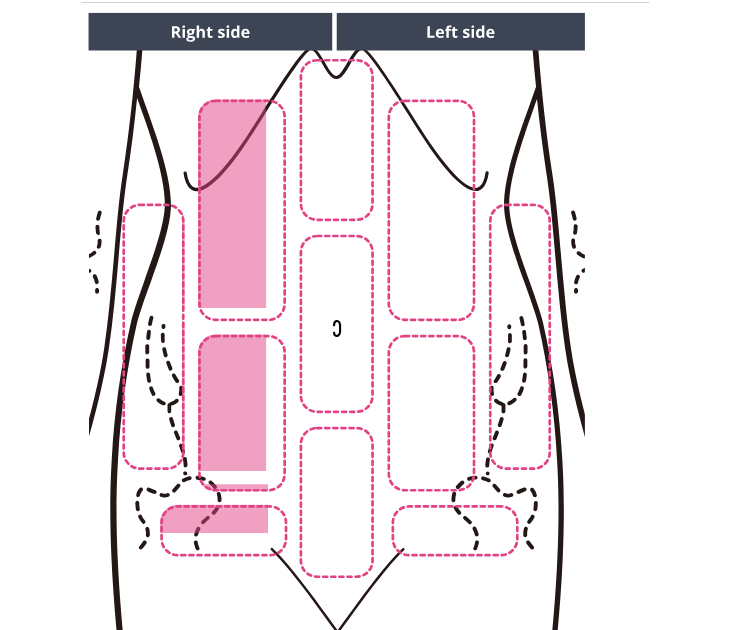 scroll, scrollTop: 400, scrollLeft: 0, axis: vertical 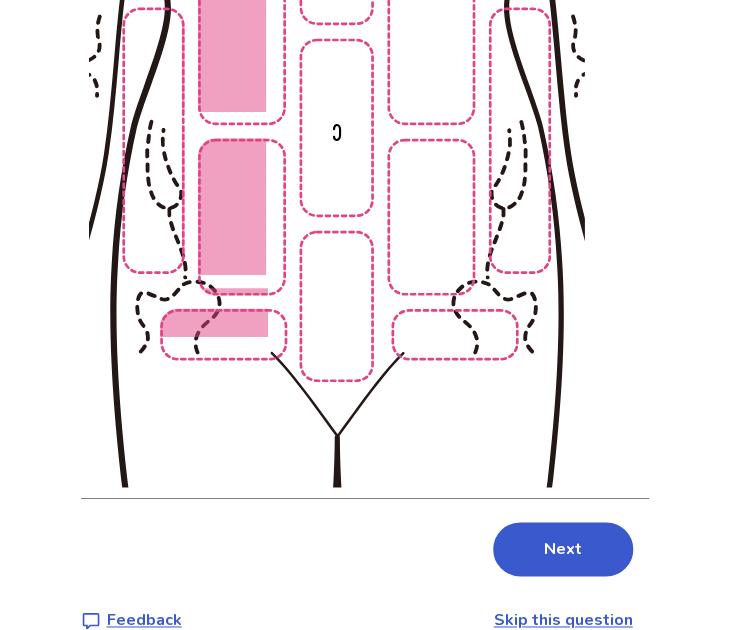 click at bounding box center [336, 152] 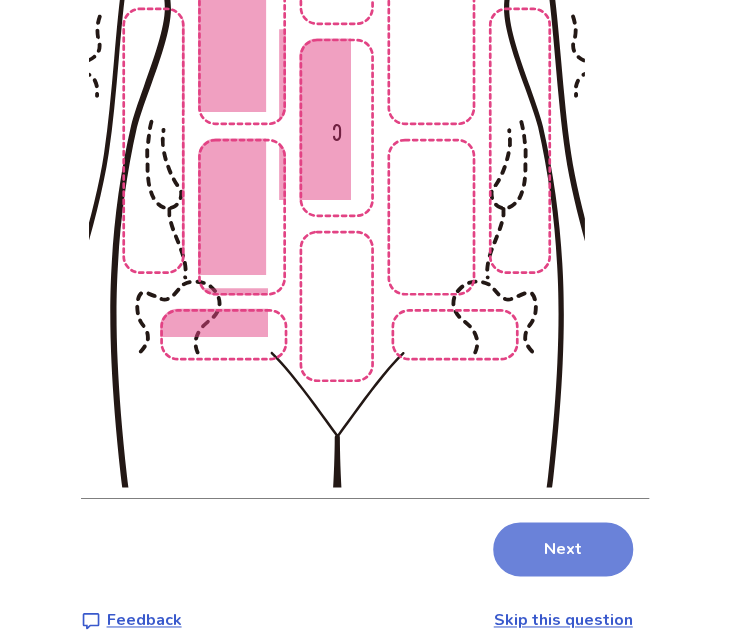 click on "Next" at bounding box center [563, 549] 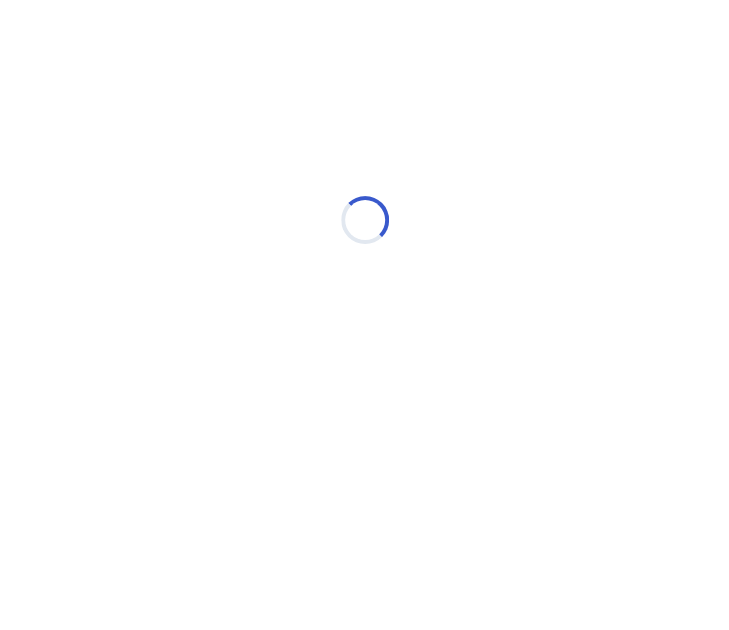 scroll, scrollTop: 0, scrollLeft: 0, axis: both 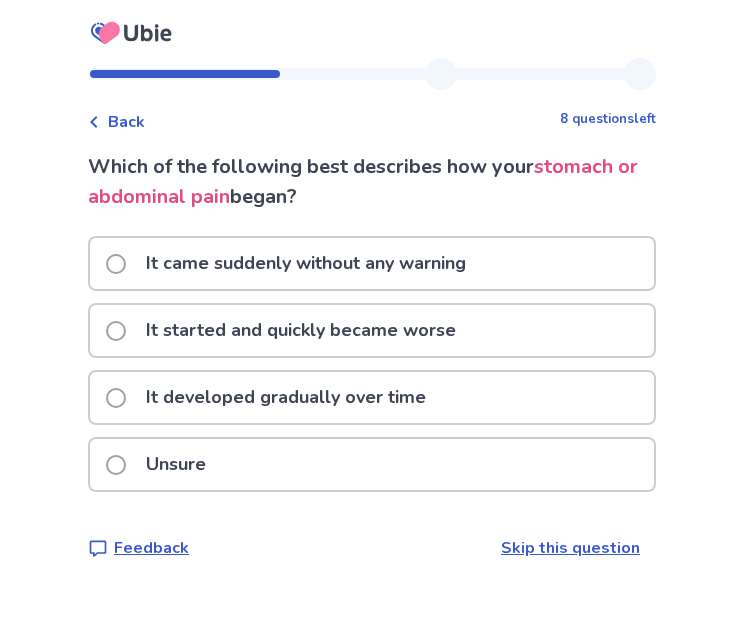 click on "It developed gradually over time" at bounding box center [372, 397] 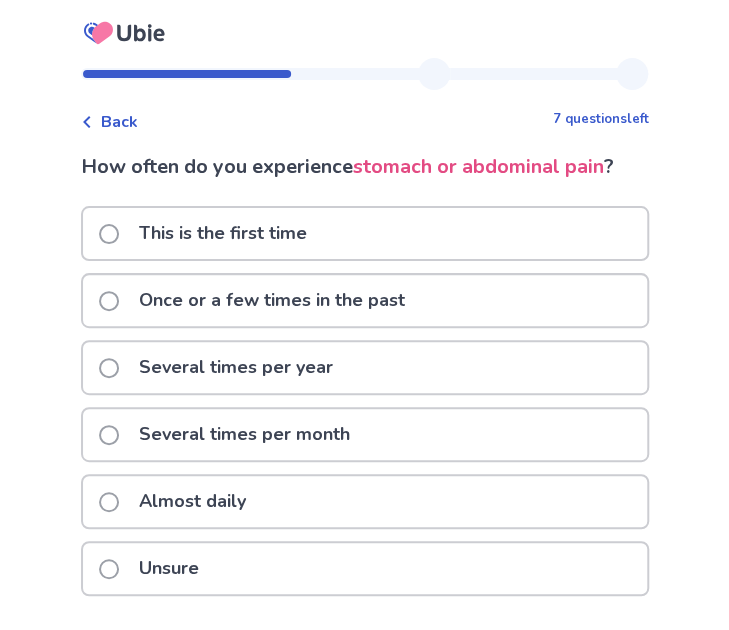 click on "This is the first time" at bounding box center [365, 233] 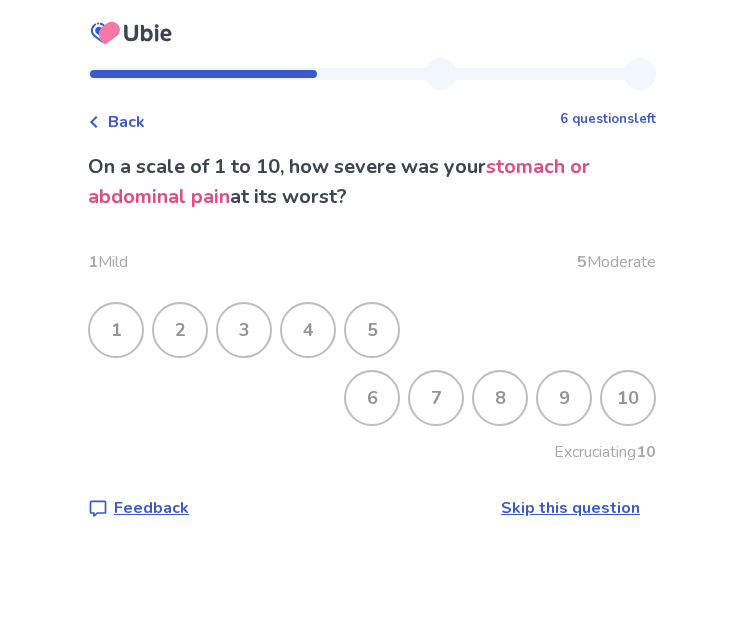 click on "2" at bounding box center [180, 330] 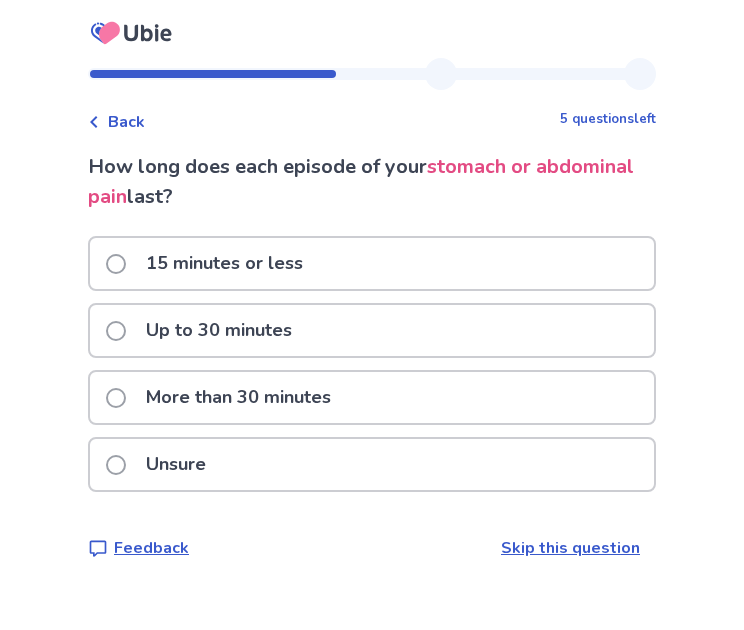 click on "More than 30 minutes" at bounding box center [238, 397] 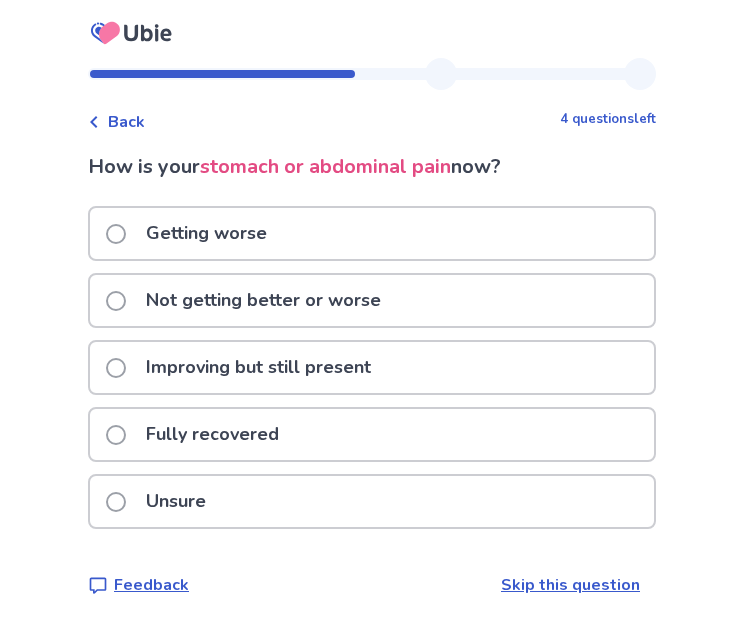 click on "Improving but still present" at bounding box center [258, 367] 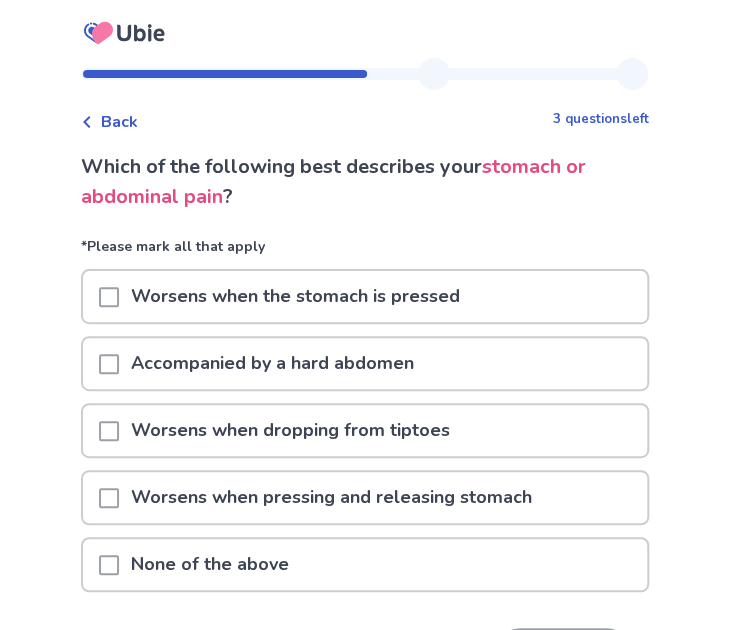 click on "Worsens when the stomach is pressed" at bounding box center (295, 296) 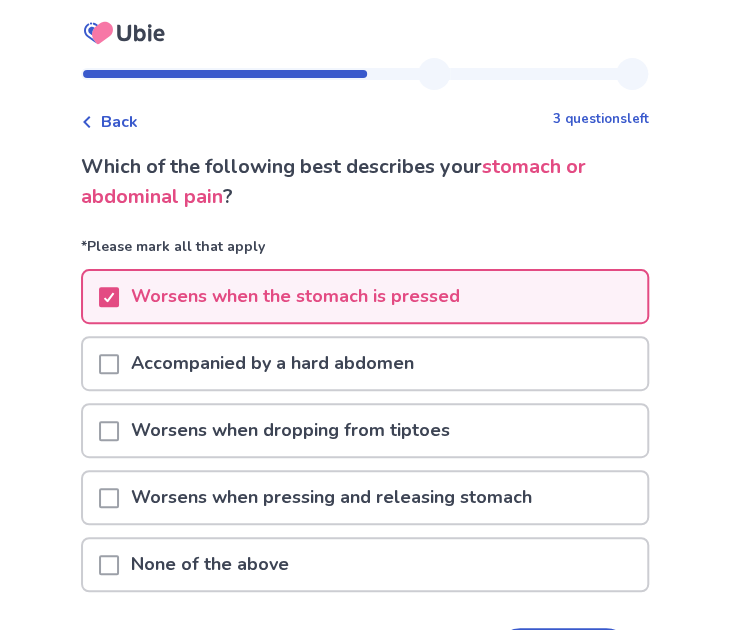 scroll, scrollTop: 140, scrollLeft: 0, axis: vertical 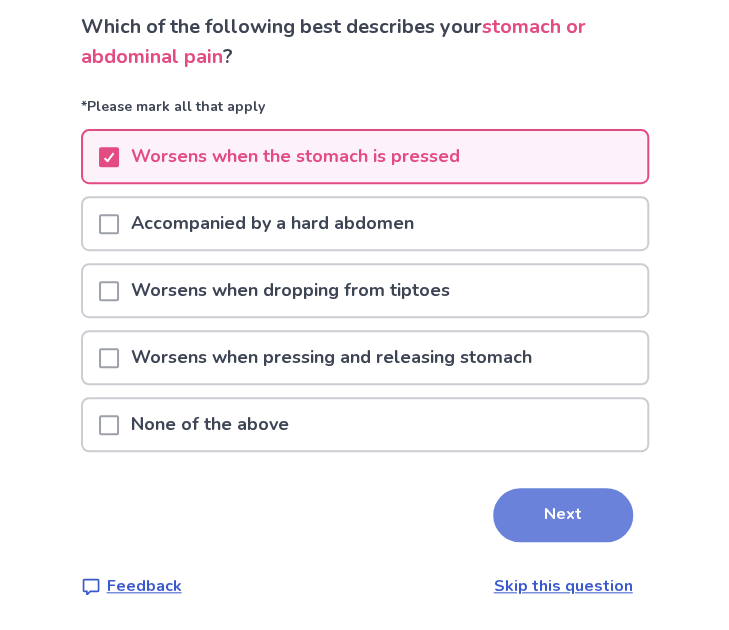 click on "Next" at bounding box center (563, 515) 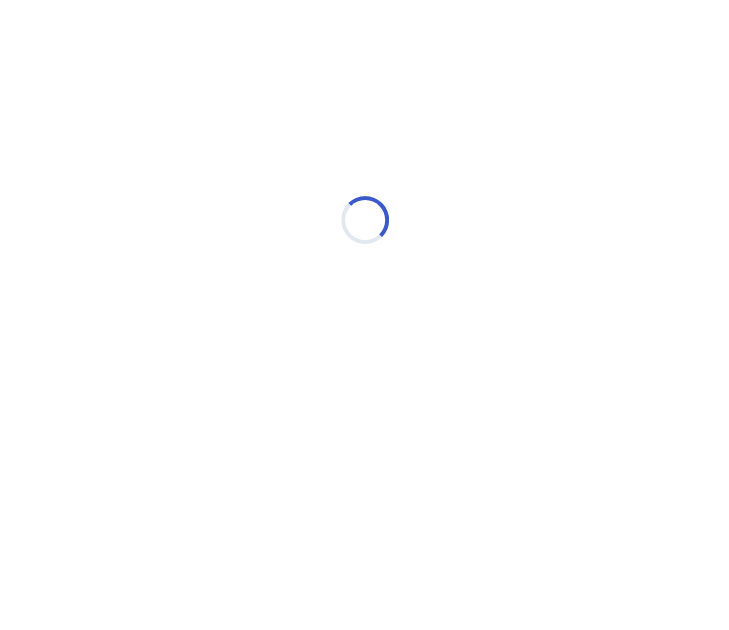 scroll, scrollTop: 0, scrollLeft: 0, axis: both 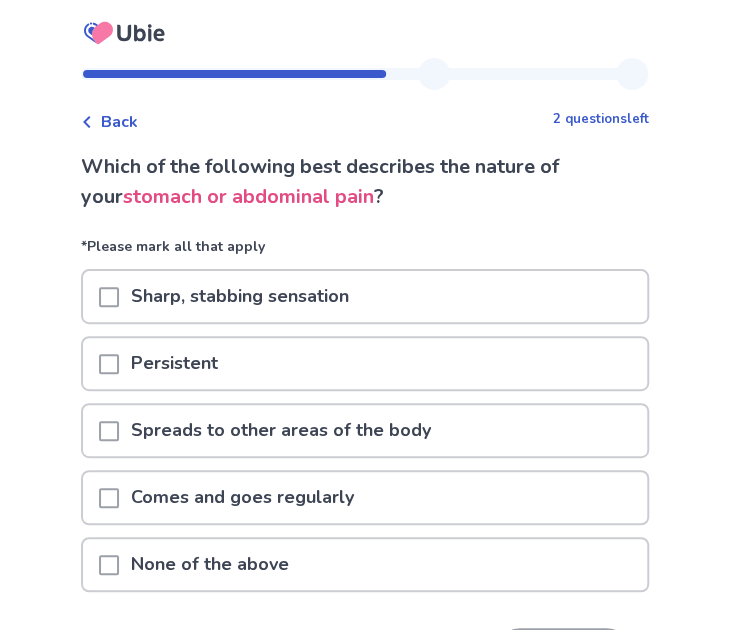 click on "Persistent" at bounding box center [365, 363] 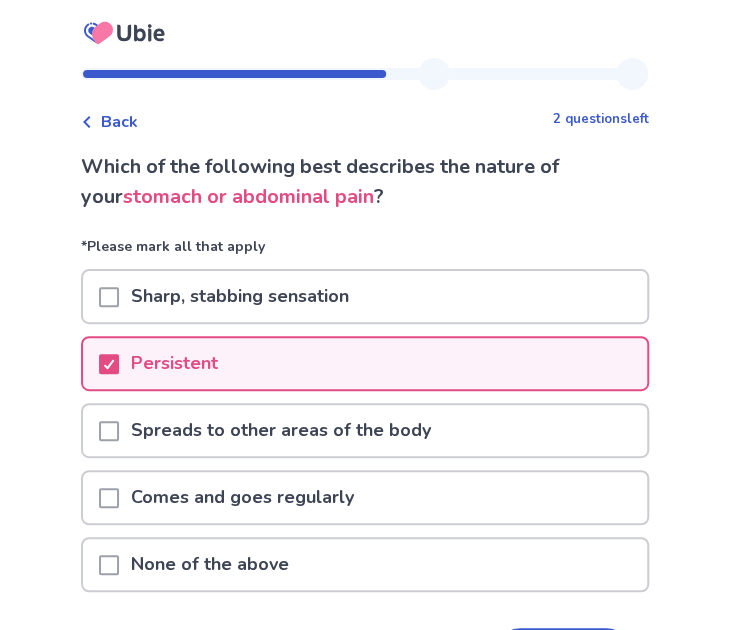 click on "Comes and goes regularly" at bounding box center [365, 497] 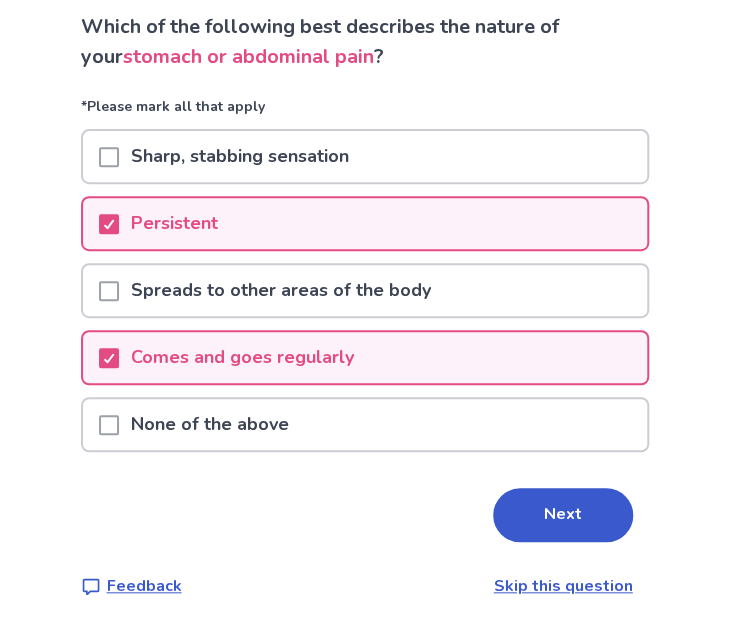scroll, scrollTop: 0, scrollLeft: 0, axis: both 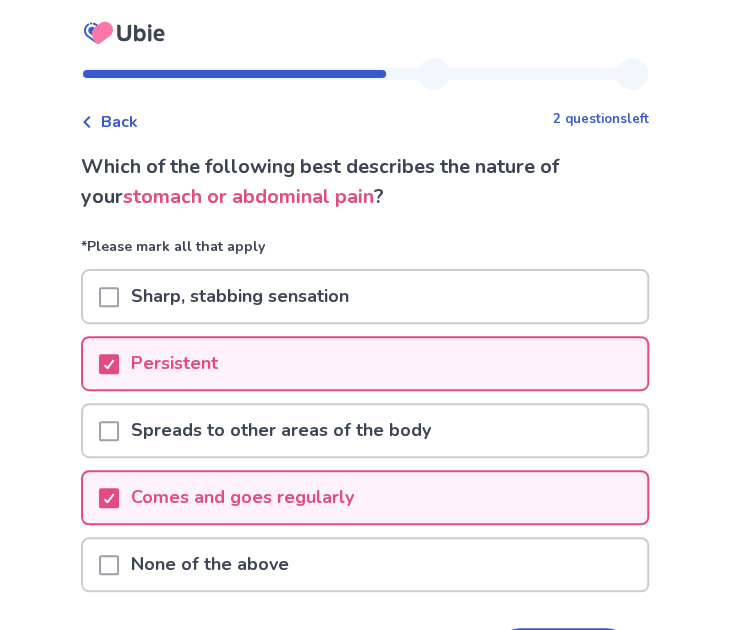 drag, startPoint x: 420, startPoint y: 435, endPoint x: 62, endPoint y: 276, distance: 391.72055 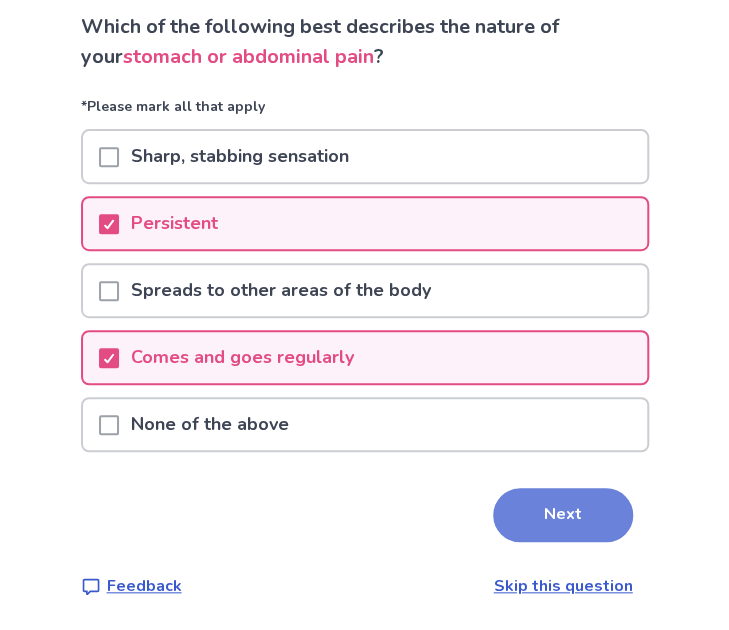 click on "Next" at bounding box center (563, 515) 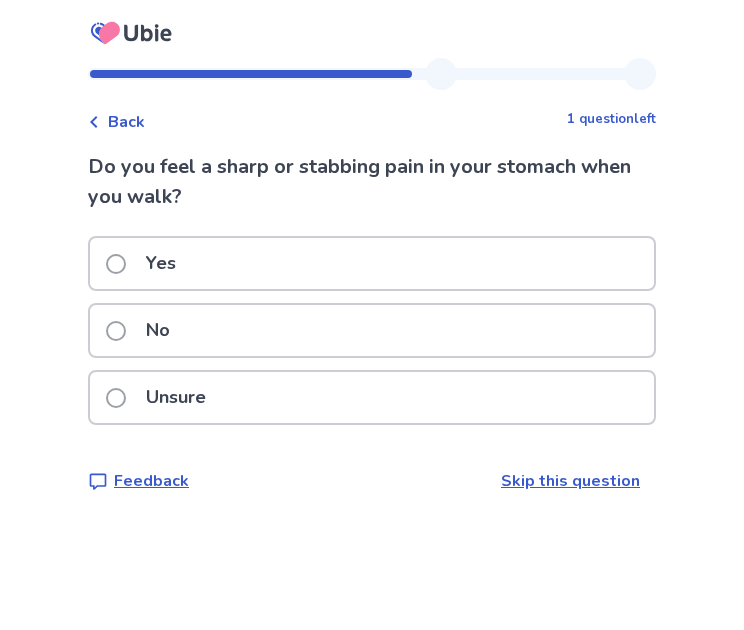 click on "No" at bounding box center (372, 330) 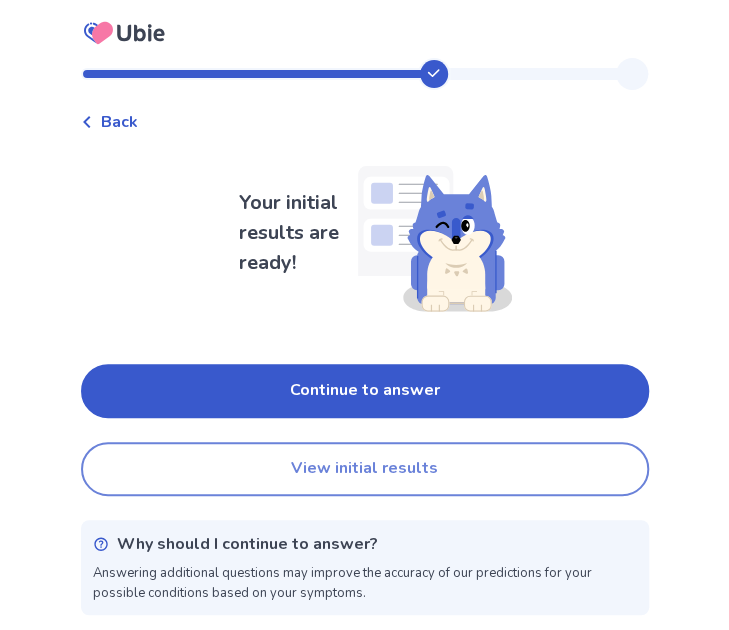 click on "View initial results" at bounding box center [365, 469] 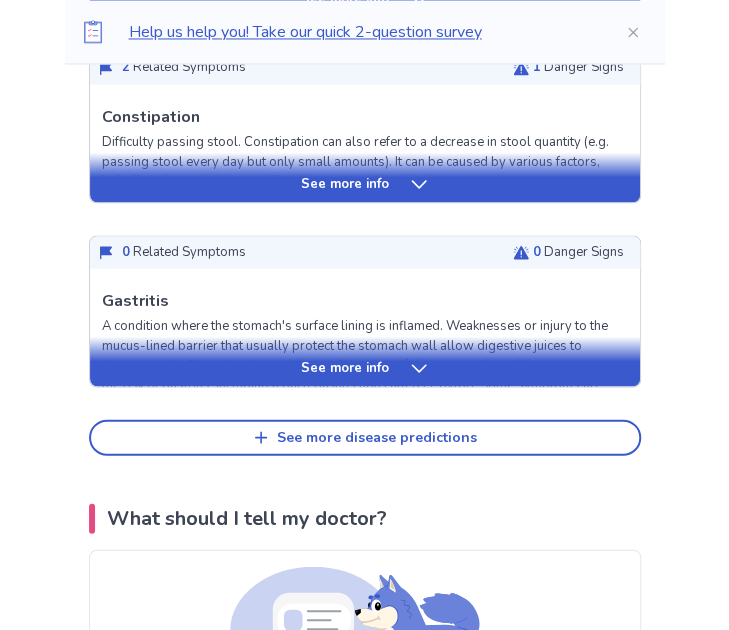scroll, scrollTop: 1000, scrollLeft: 0, axis: vertical 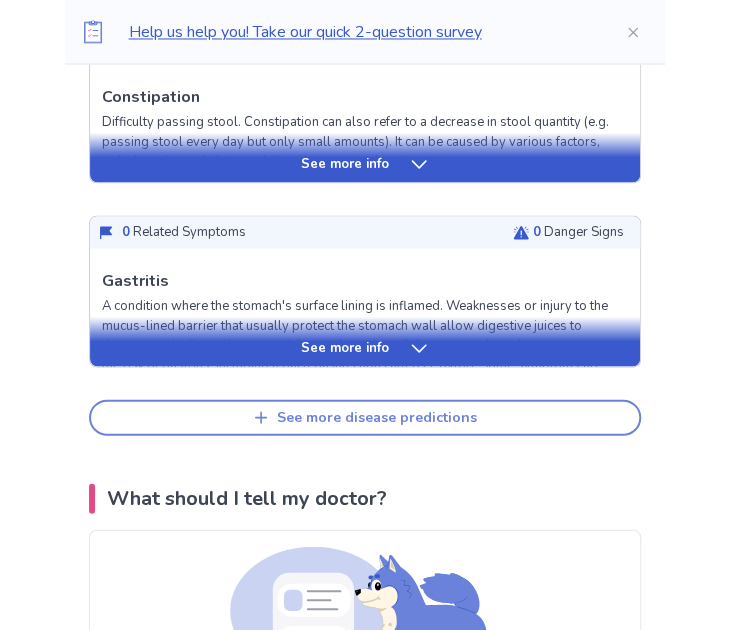 click on "See more disease predictions" at bounding box center (365, 417) 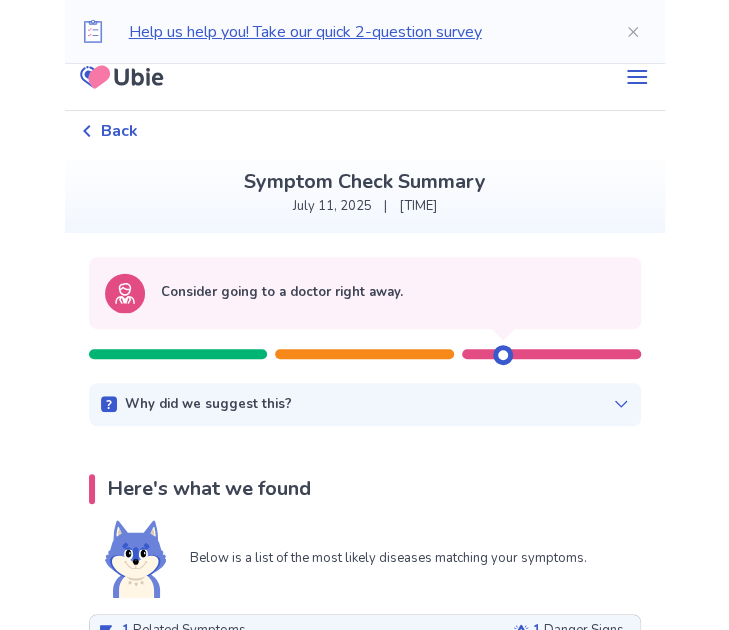 scroll, scrollTop: 0, scrollLeft: 0, axis: both 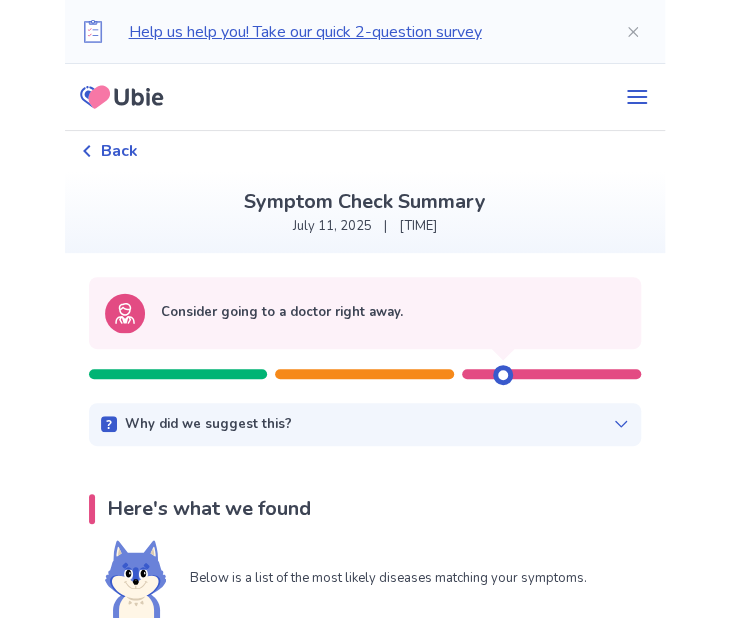 click on "Why did we suggest this?" at bounding box center (208, 425) 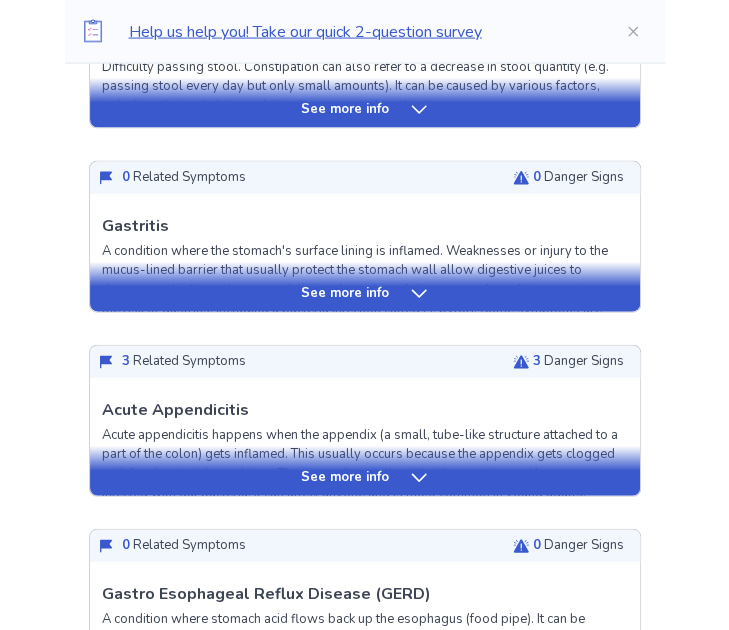scroll, scrollTop: 1200, scrollLeft: 0, axis: vertical 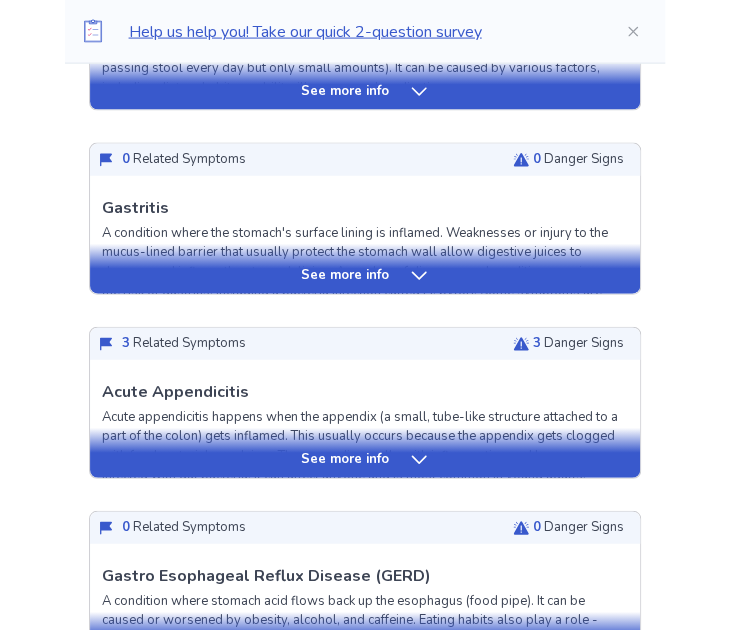 click on "See more info" at bounding box center (365, 453) 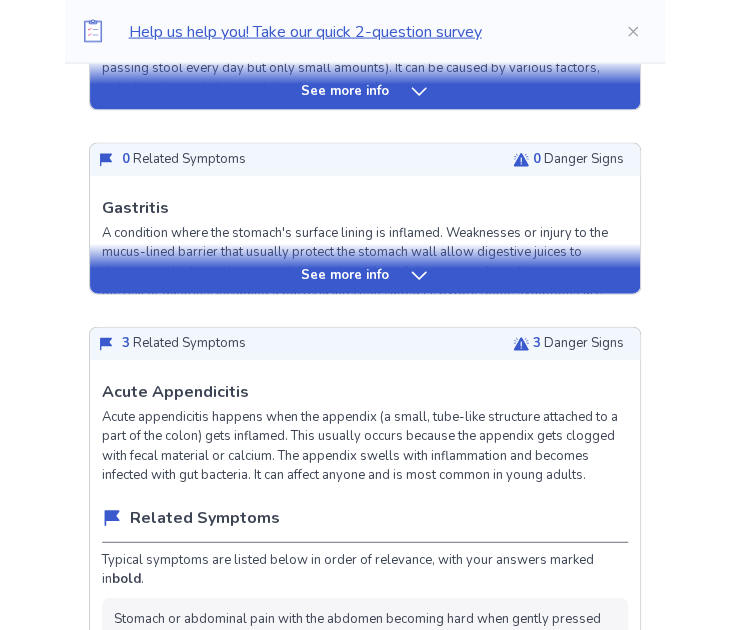 click on "Acute appendicitis happens when the appendix (a small, tube-like structure attached to a part of the colon) gets inflamed. This usually occurs because the appendix gets clogged with fecal material or calcium. The appendix swells with inflammation and becomes infected with gut bacteria. It can affect anyone and is most common in young adults." at bounding box center (365, 447) 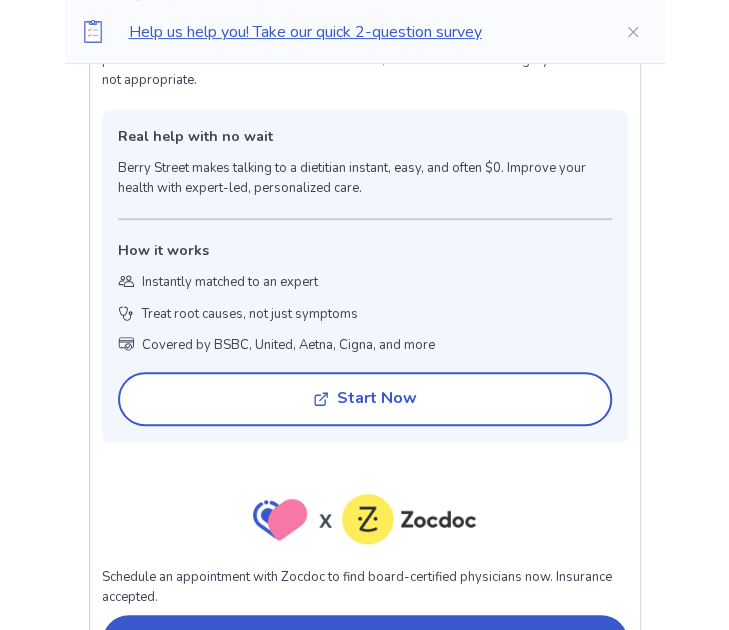 scroll, scrollTop: 2400, scrollLeft: 0, axis: vertical 